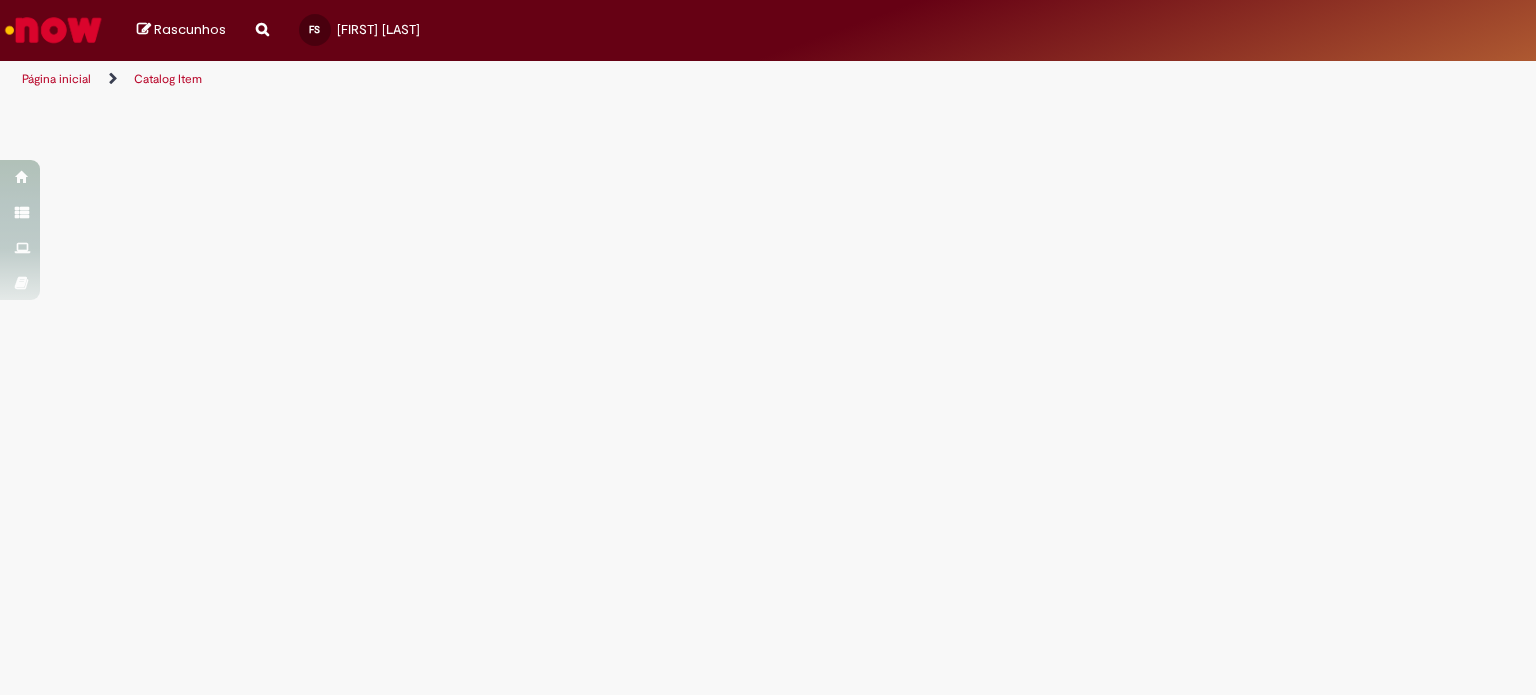 scroll, scrollTop: 0, scrollLeft: 0, axis: both 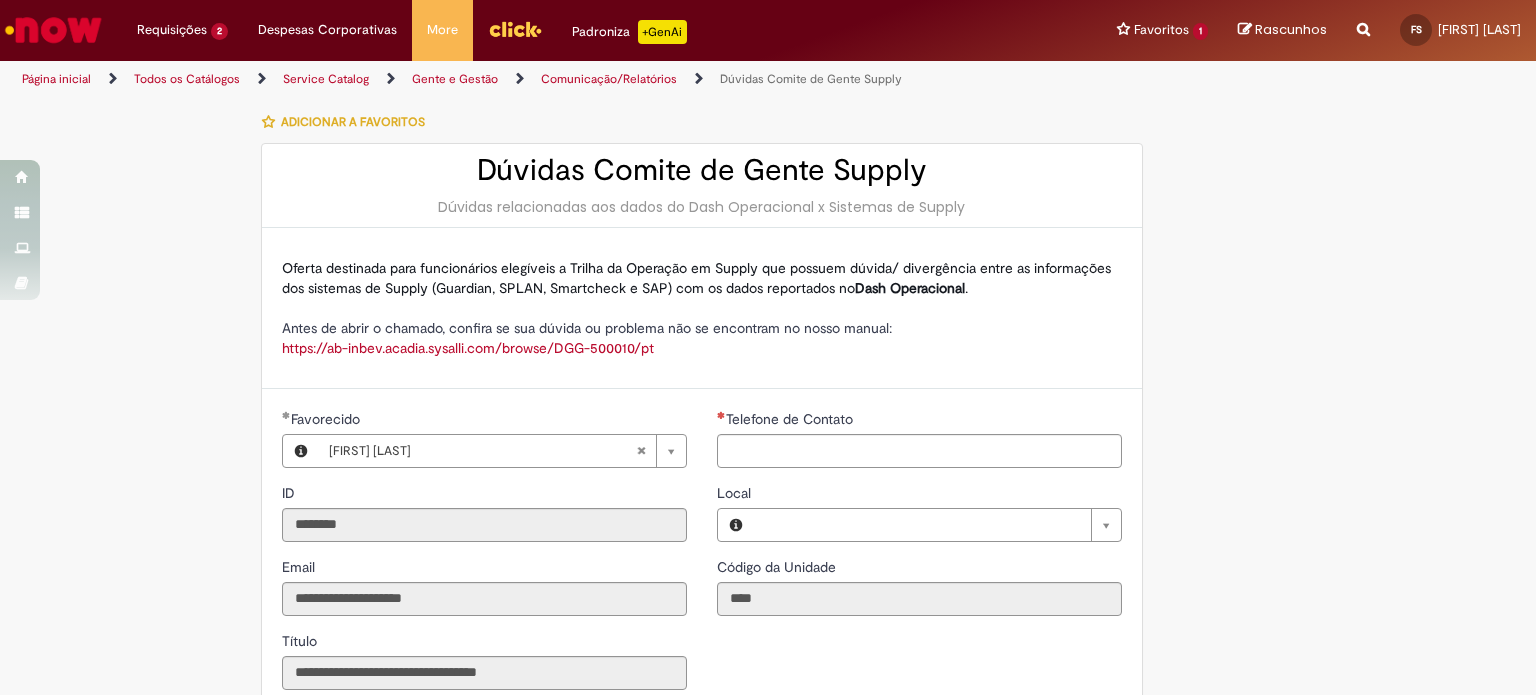 type on "**********" 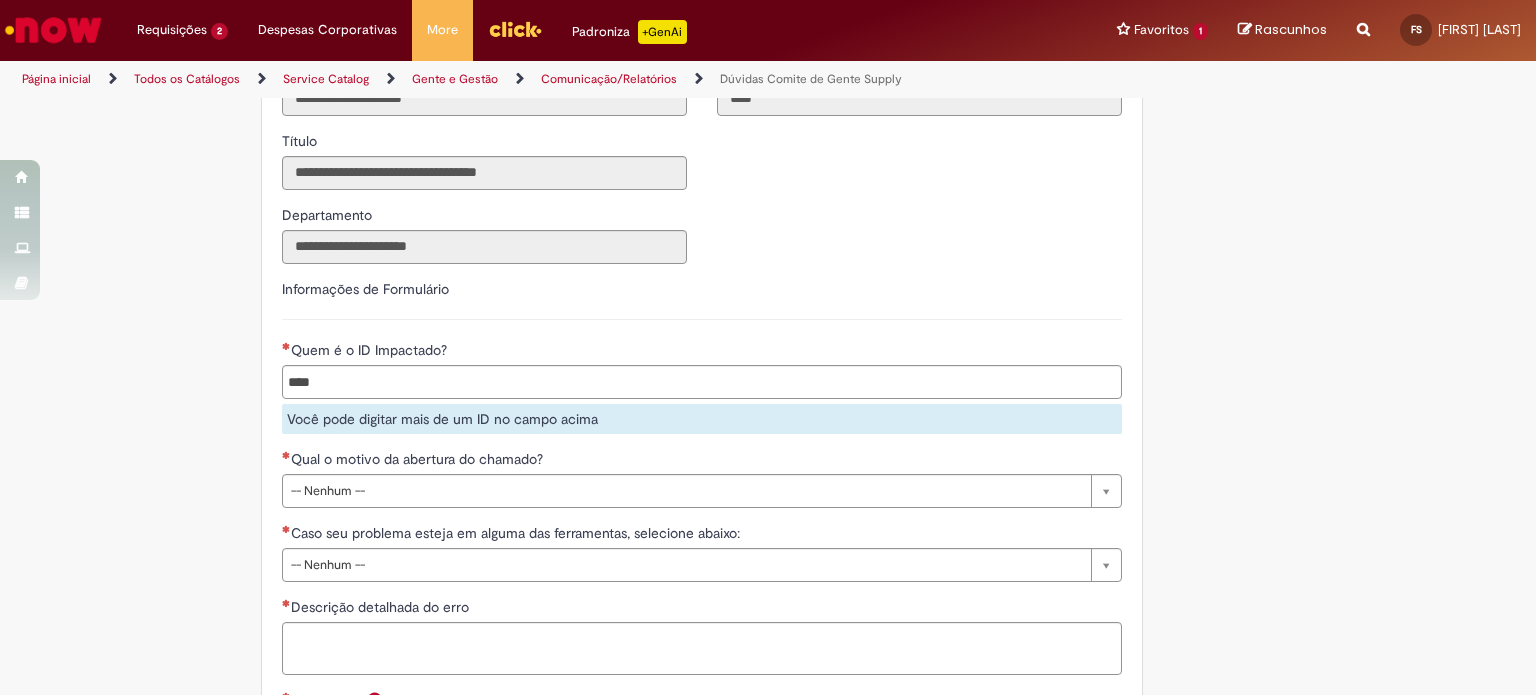 scroll, scrollTop: 600, scrollLeft: 0, axis: vertical 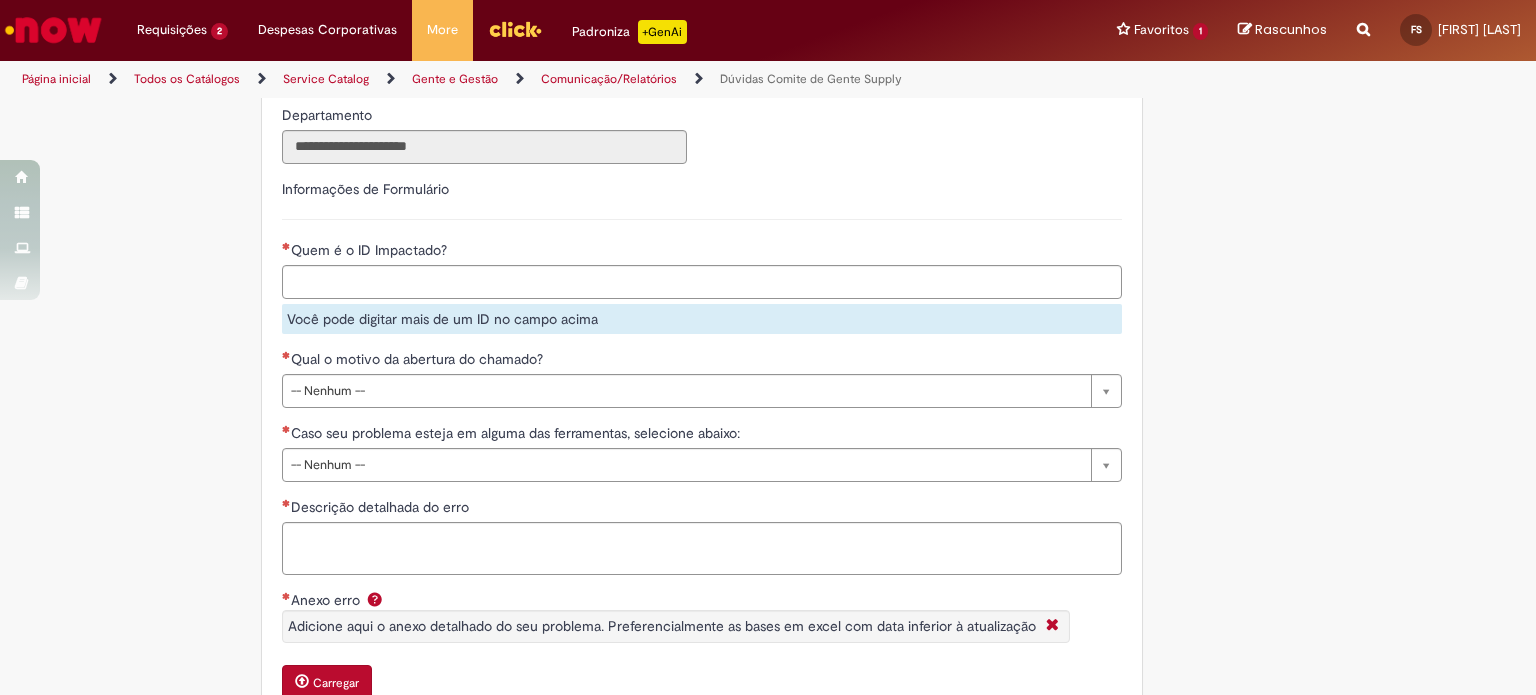 click on "Quem é o ID Impactado?" at bounding box center [744, 282] 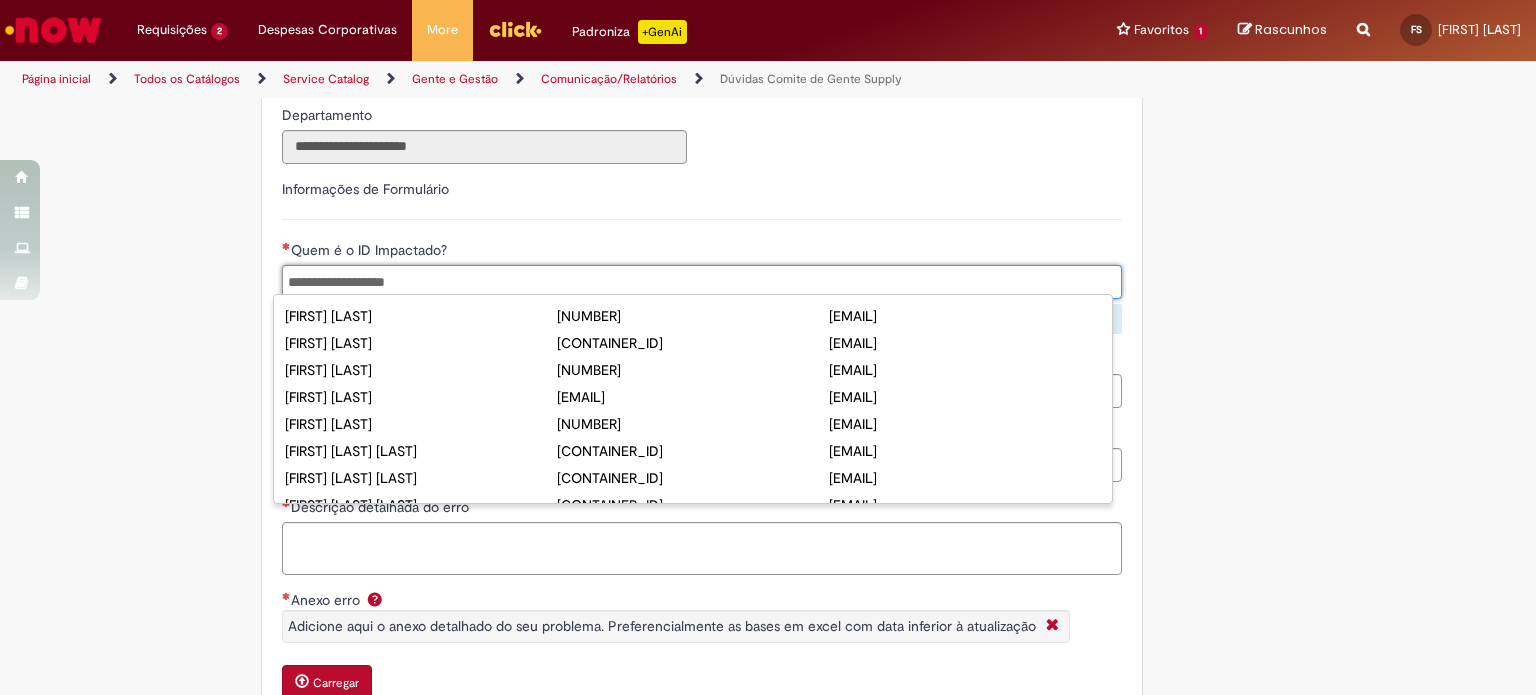 scroll, scrollTop: 0, scrollLeft: 0, axis: both 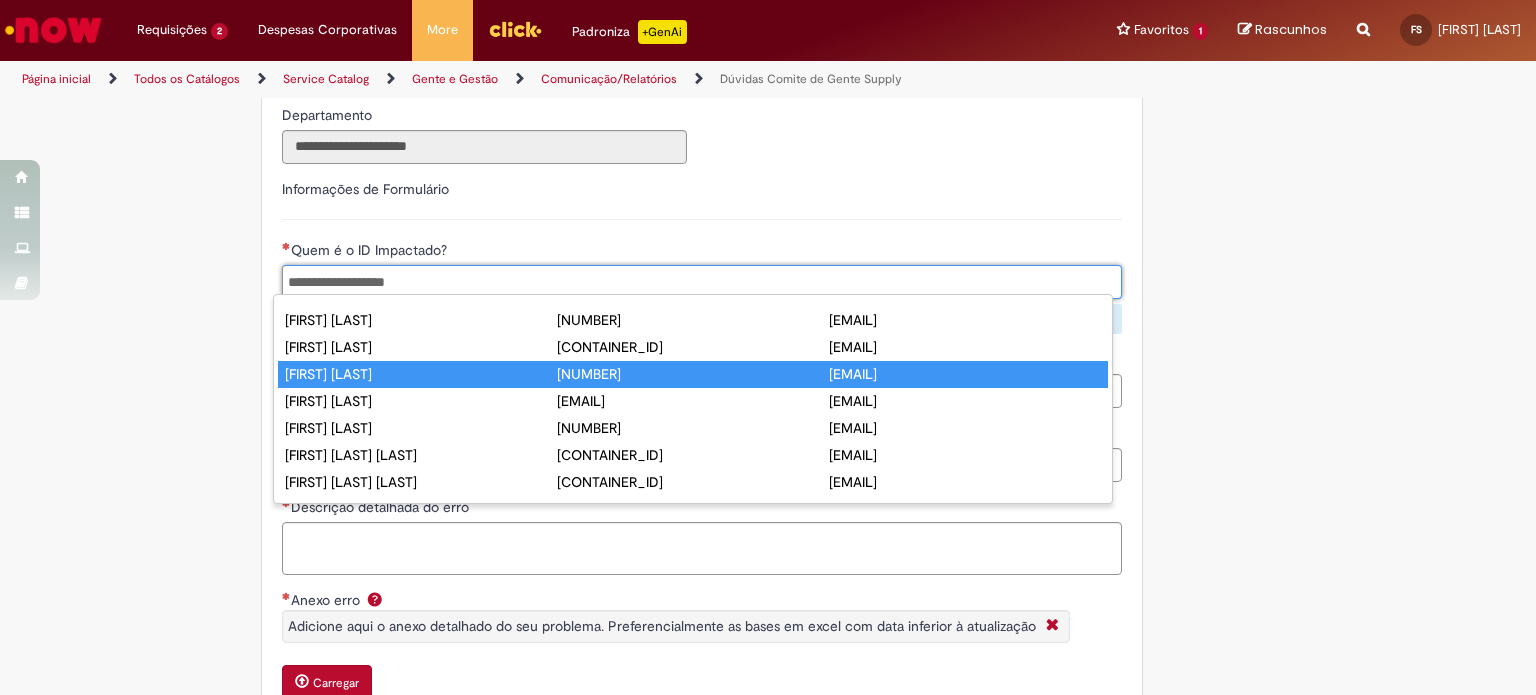 type on "**********" 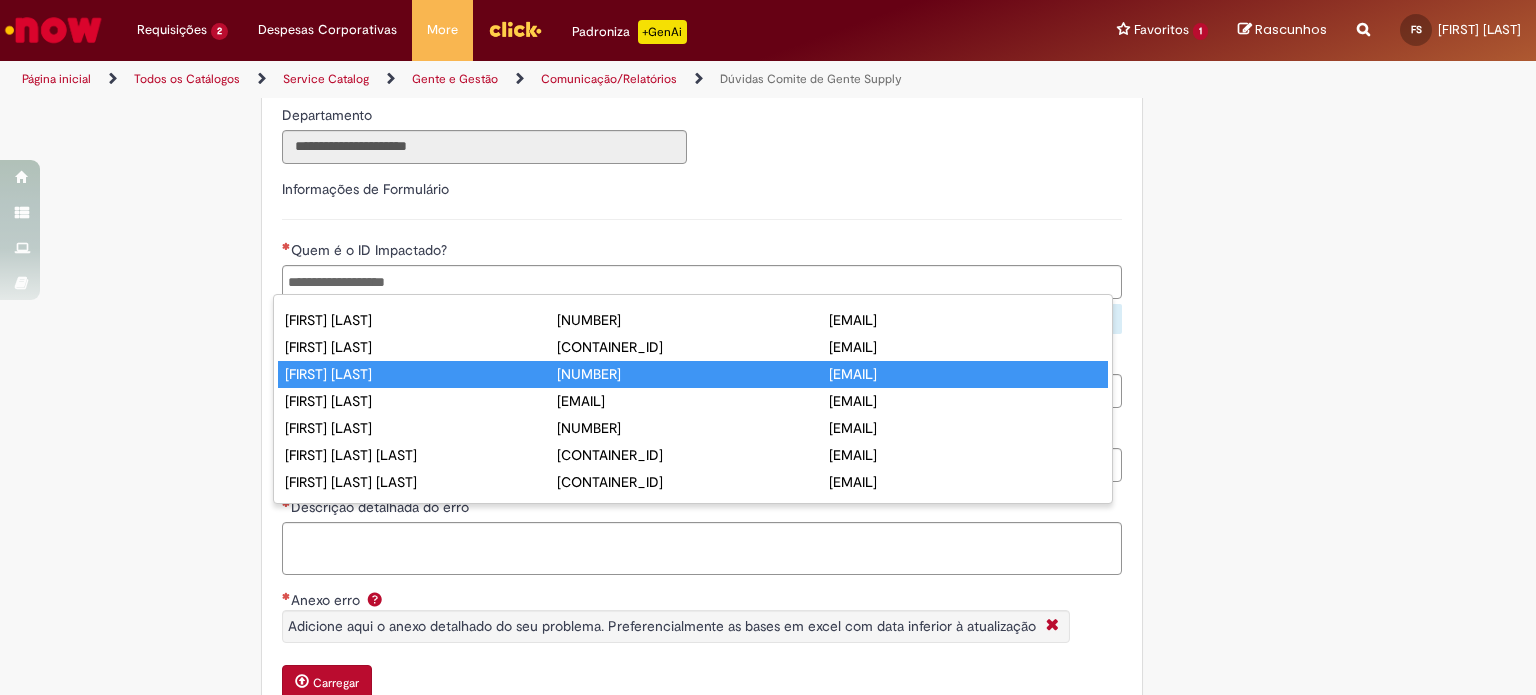 type 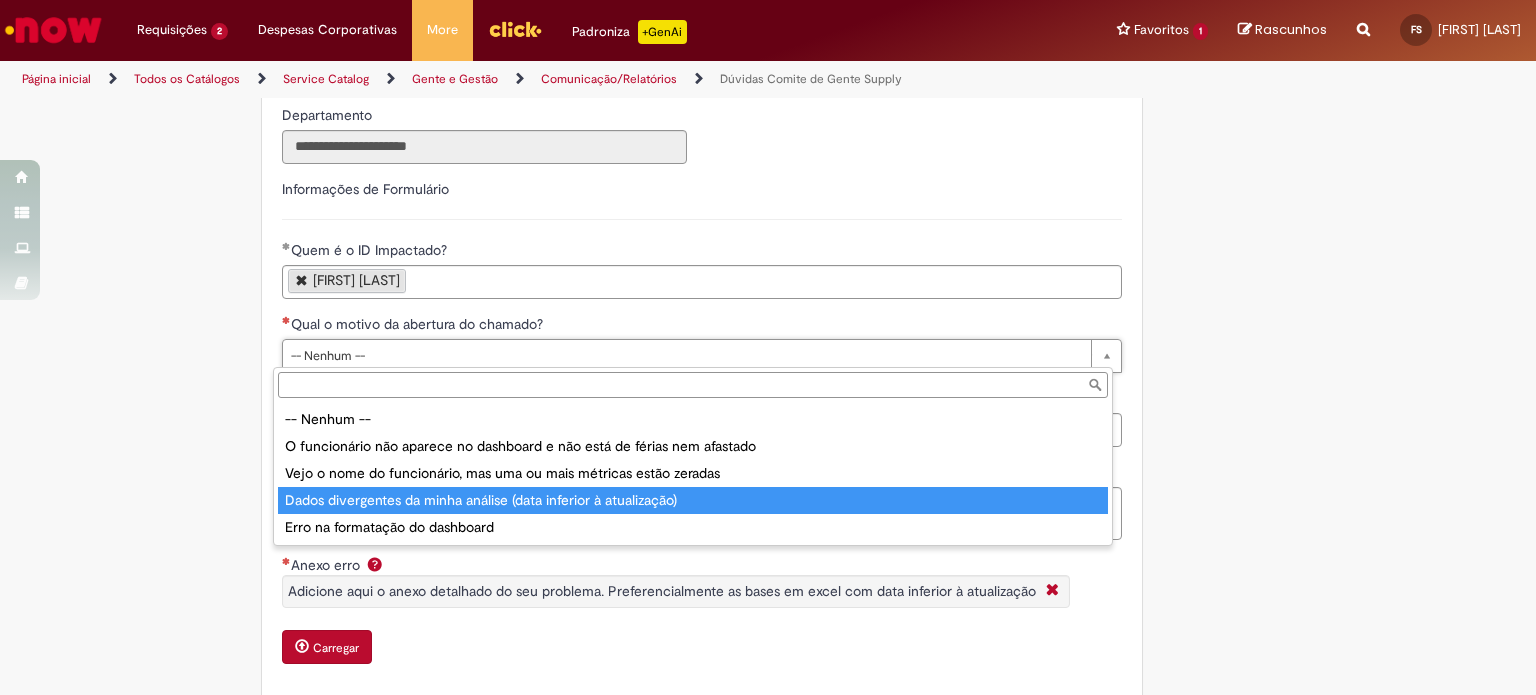 type on "**********" 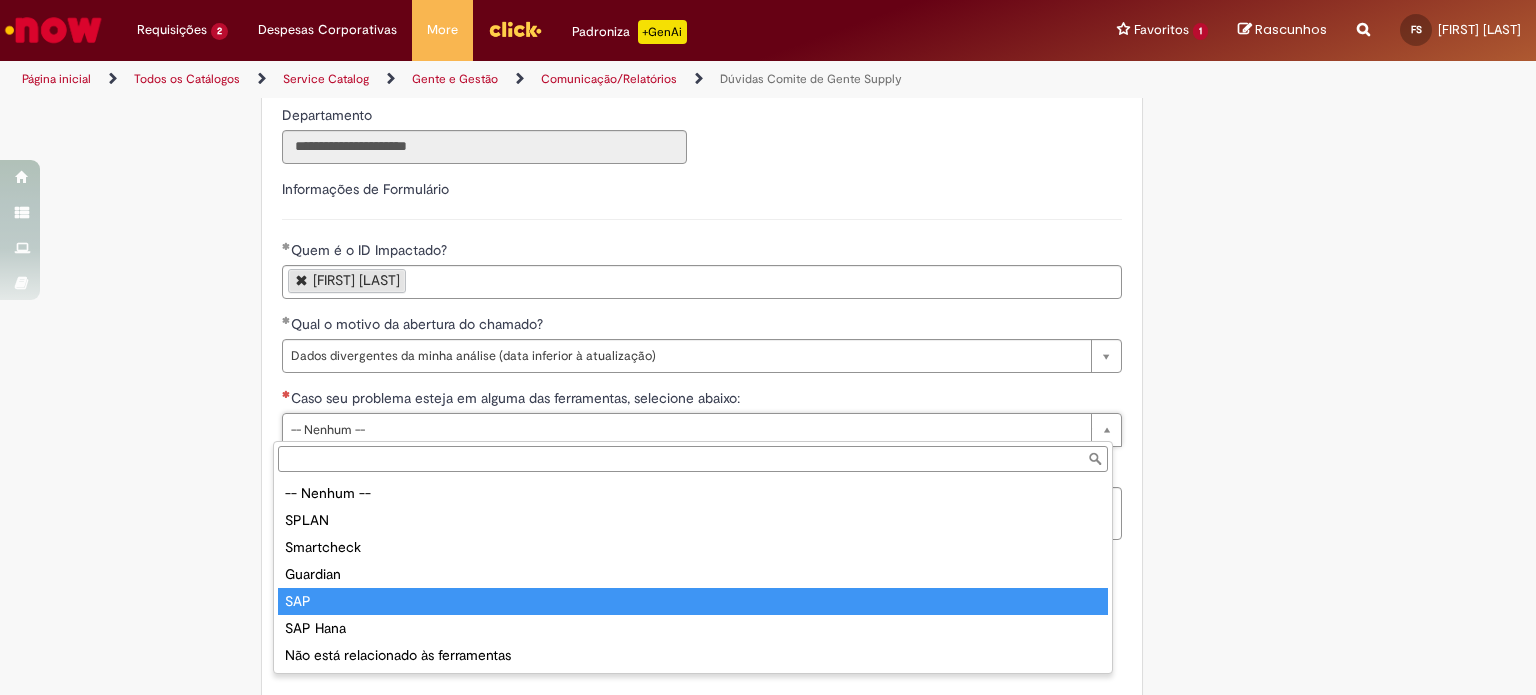 type on "***" 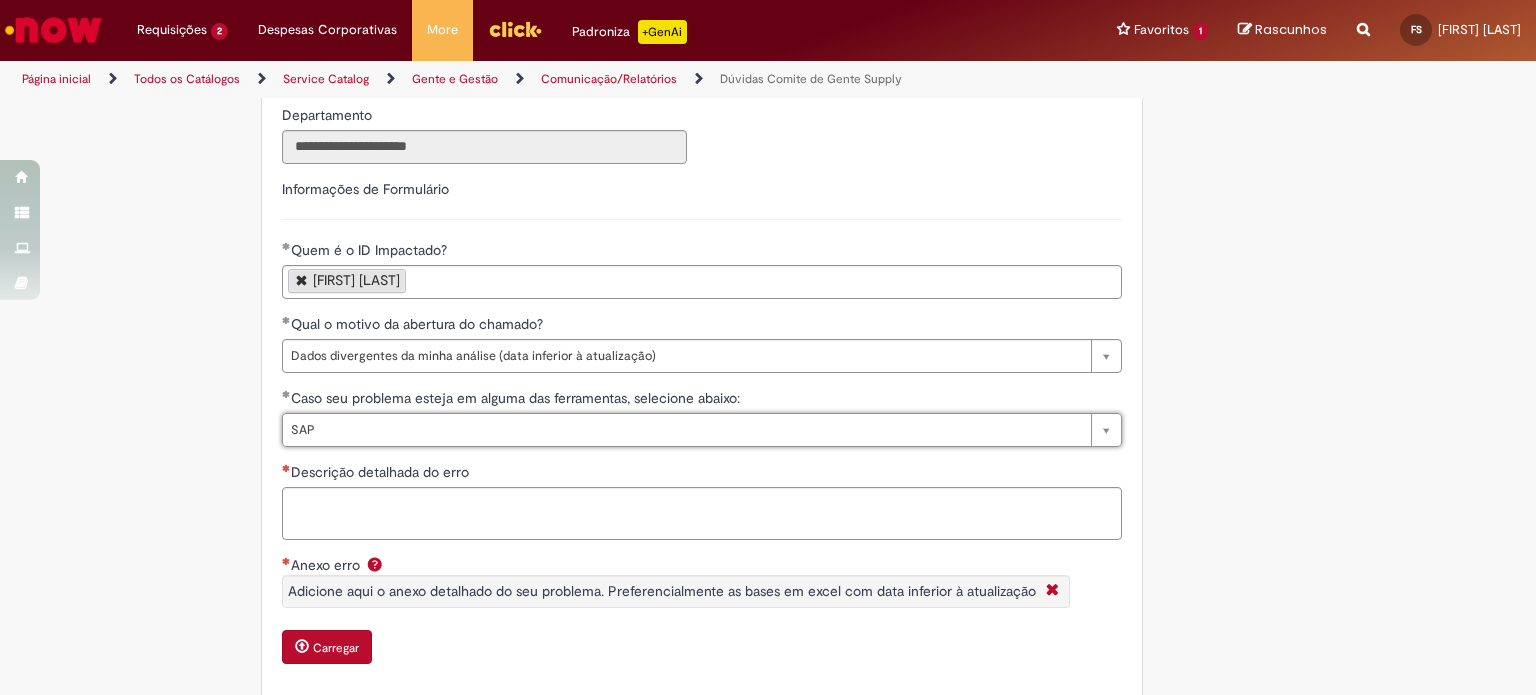 click on "**********" at bounding box center [702, 431] 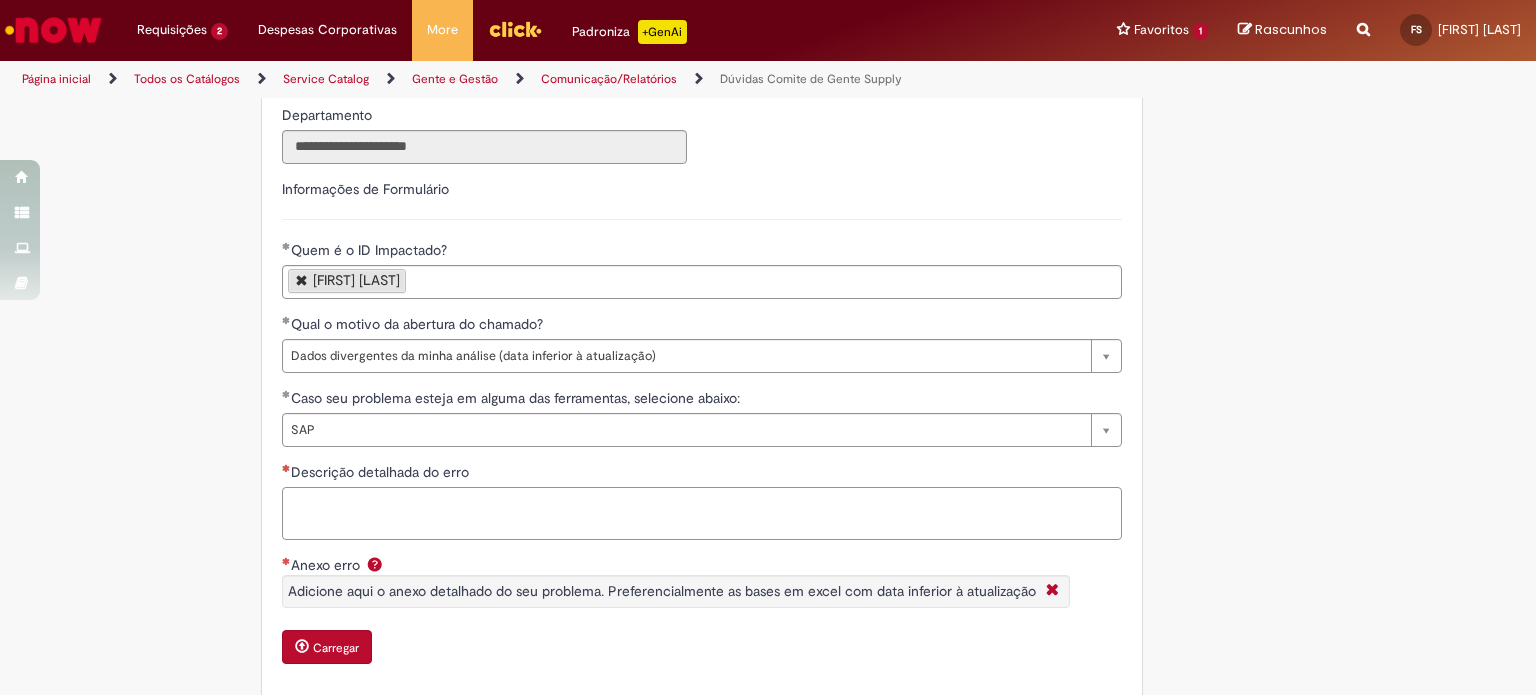 click on "Descrição detalhada do erro" at bounding box center [702, 514] 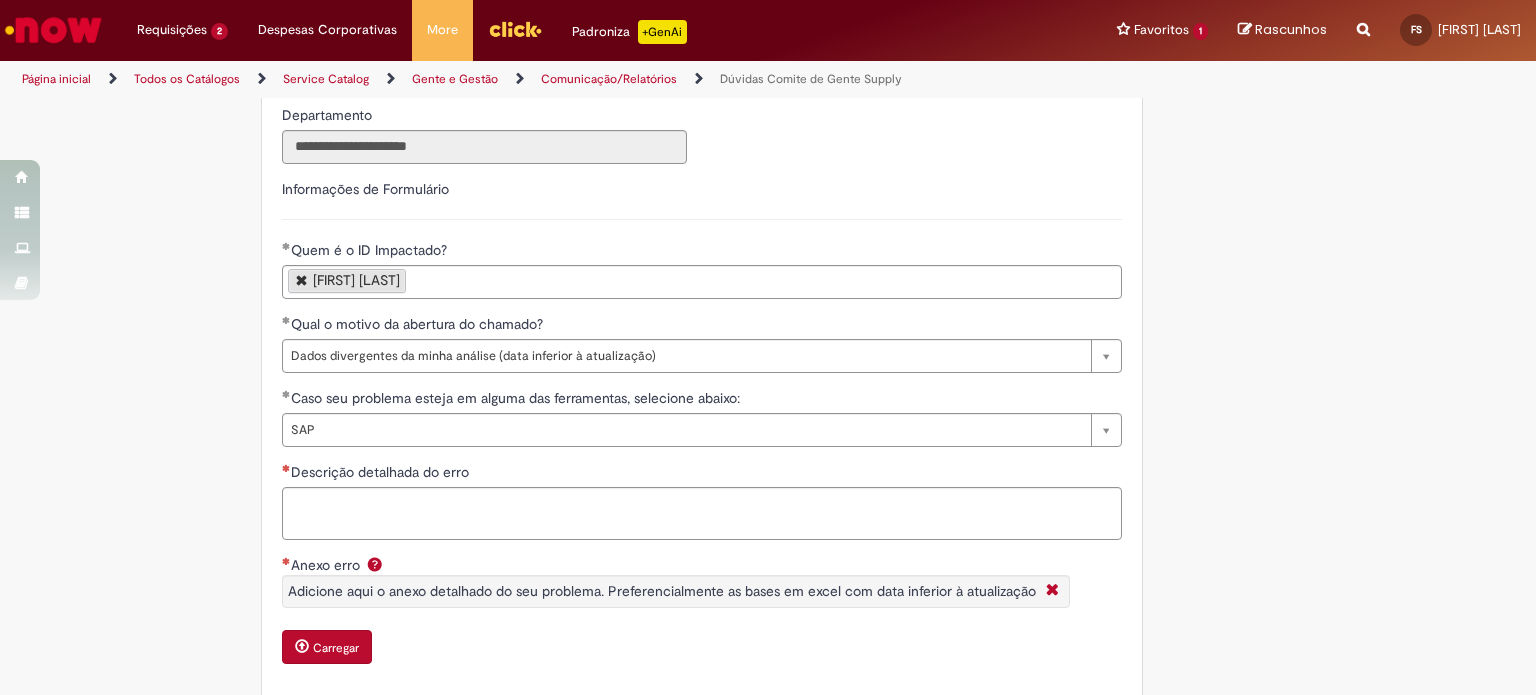 click on "[FIRST] [LAST]" at bounding box center (702, 282) 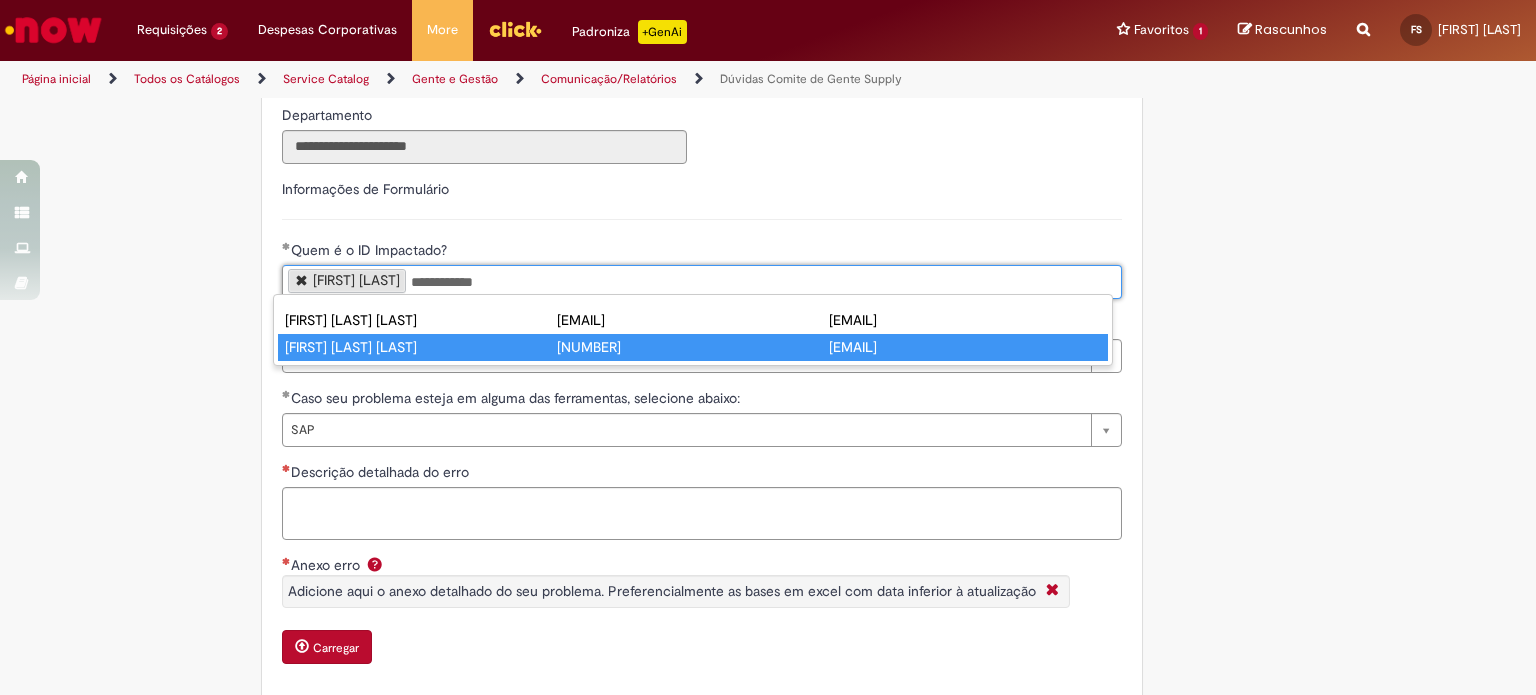type on "**********" 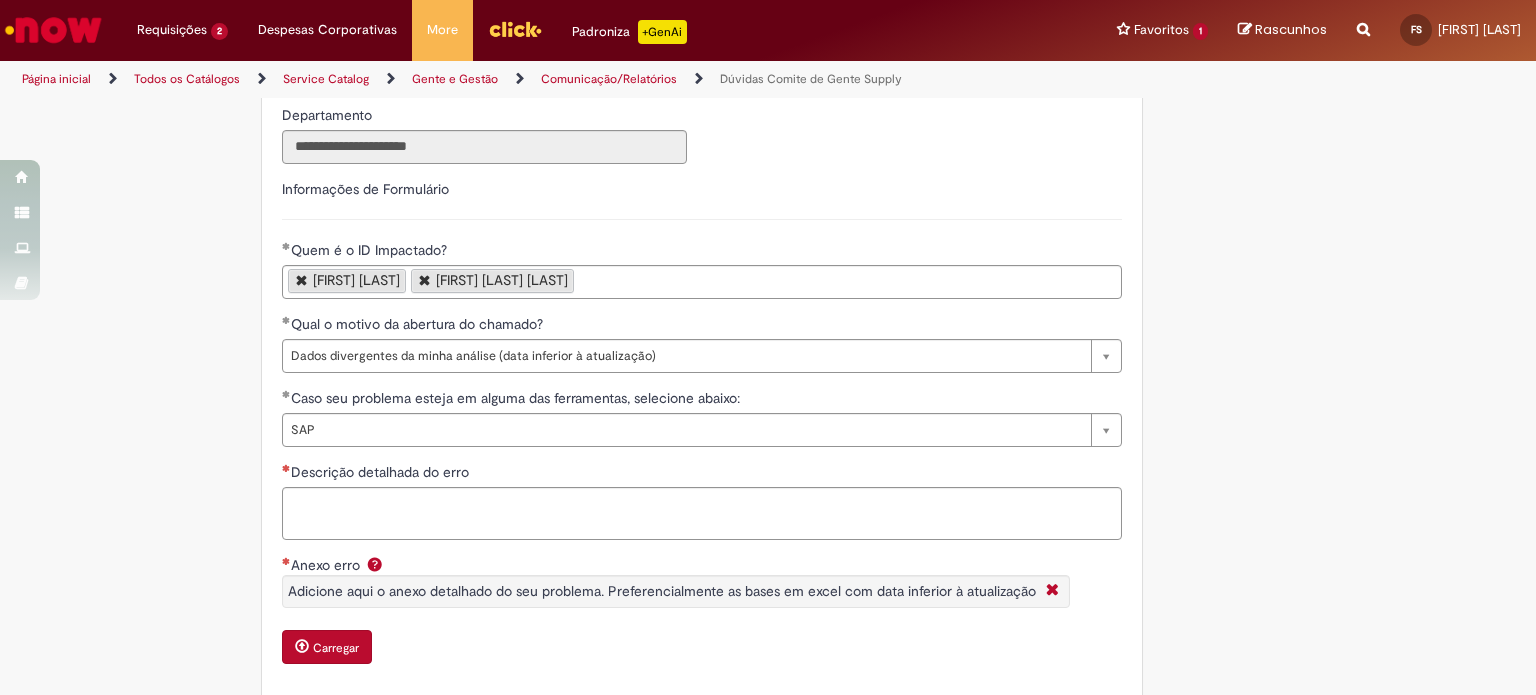 click on "[FIRST] [LAST] [LAST]" at bounding box center [502, 280] 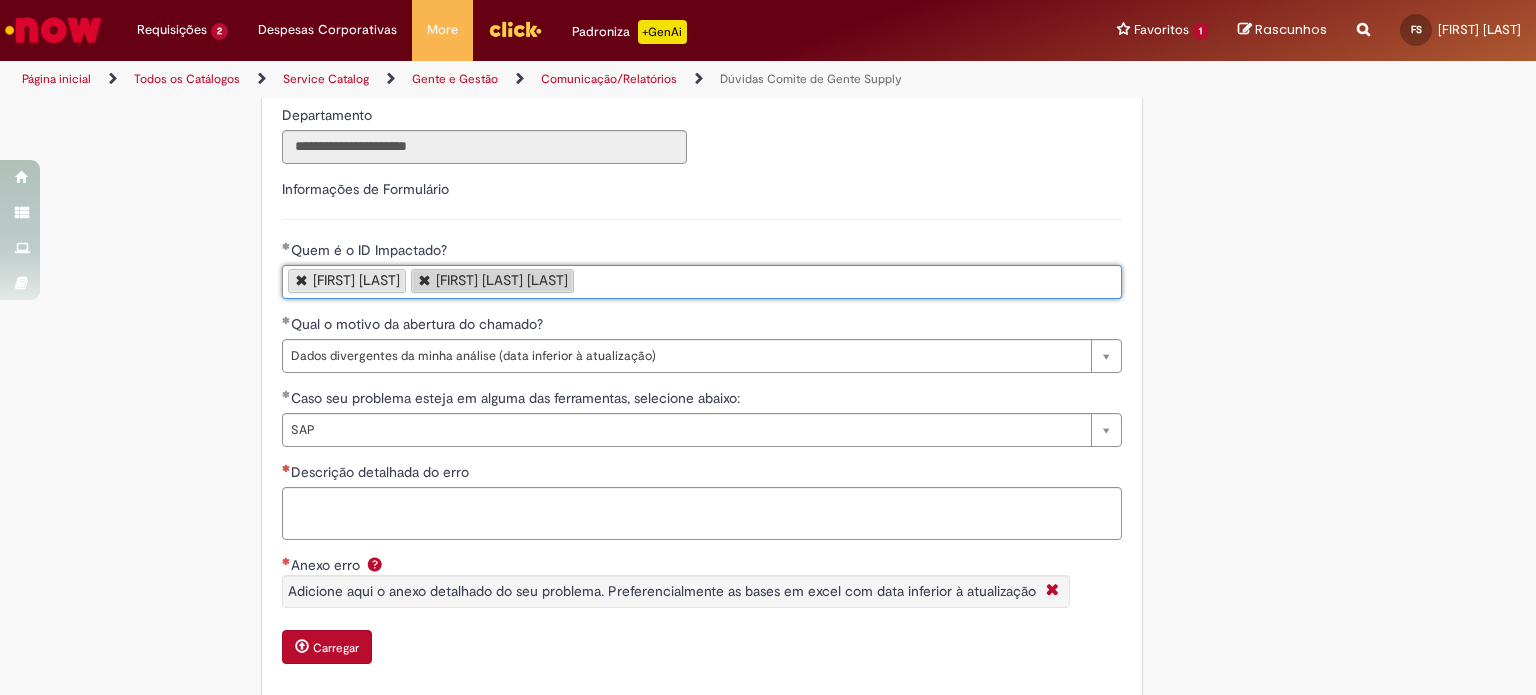 click on "[FIRST] [LAST] [LAST]           [FIRST] [LAST] [LAST]" at bounding box center (702, 282) 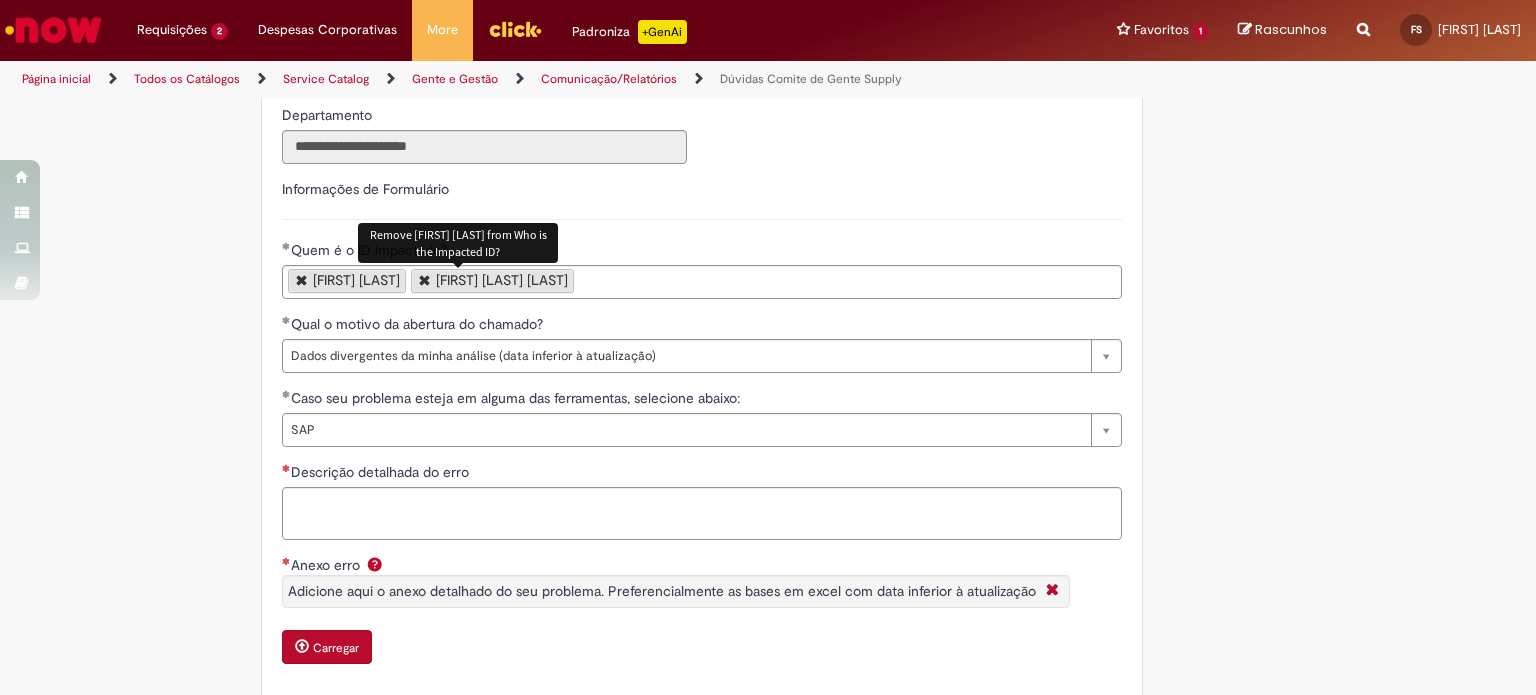 click at bounding box center (425, 279) 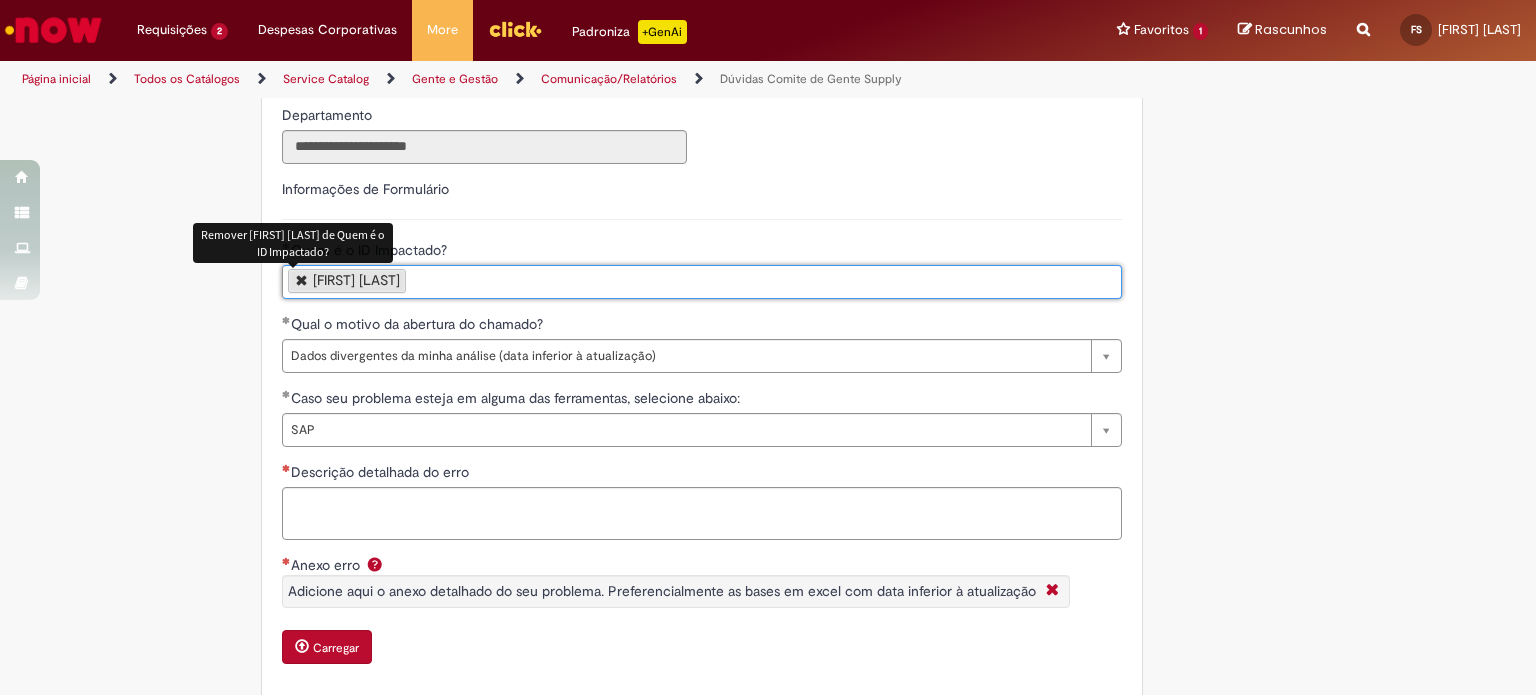 click at bounding box center [302, 279] 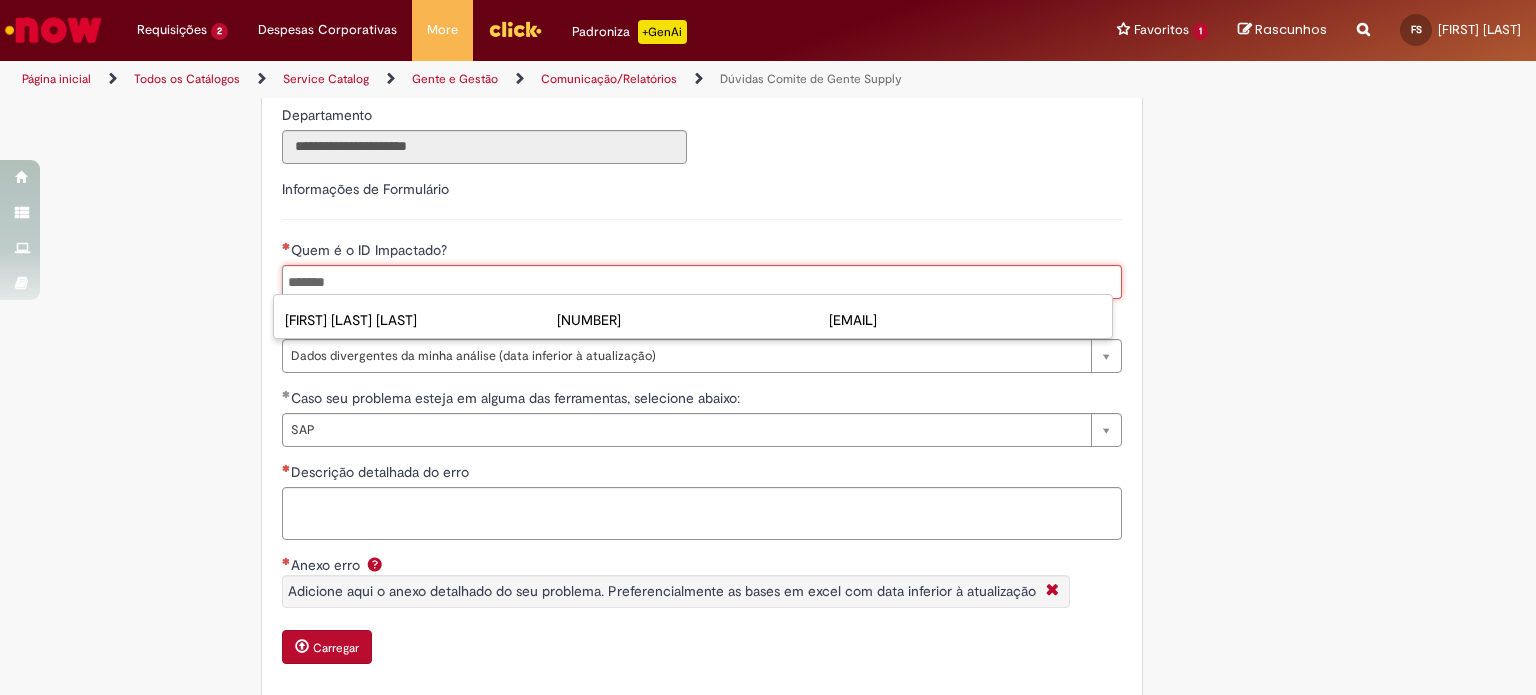 type on "*******" 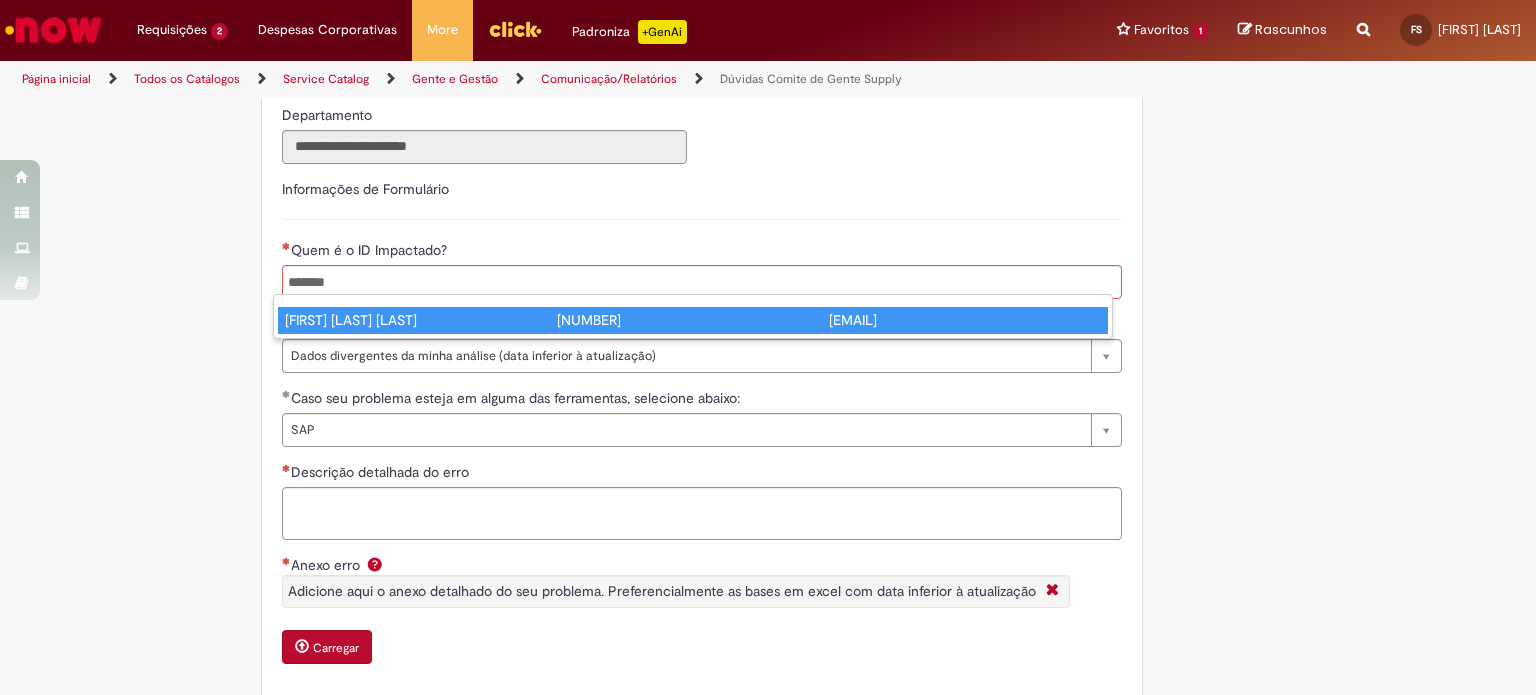 type 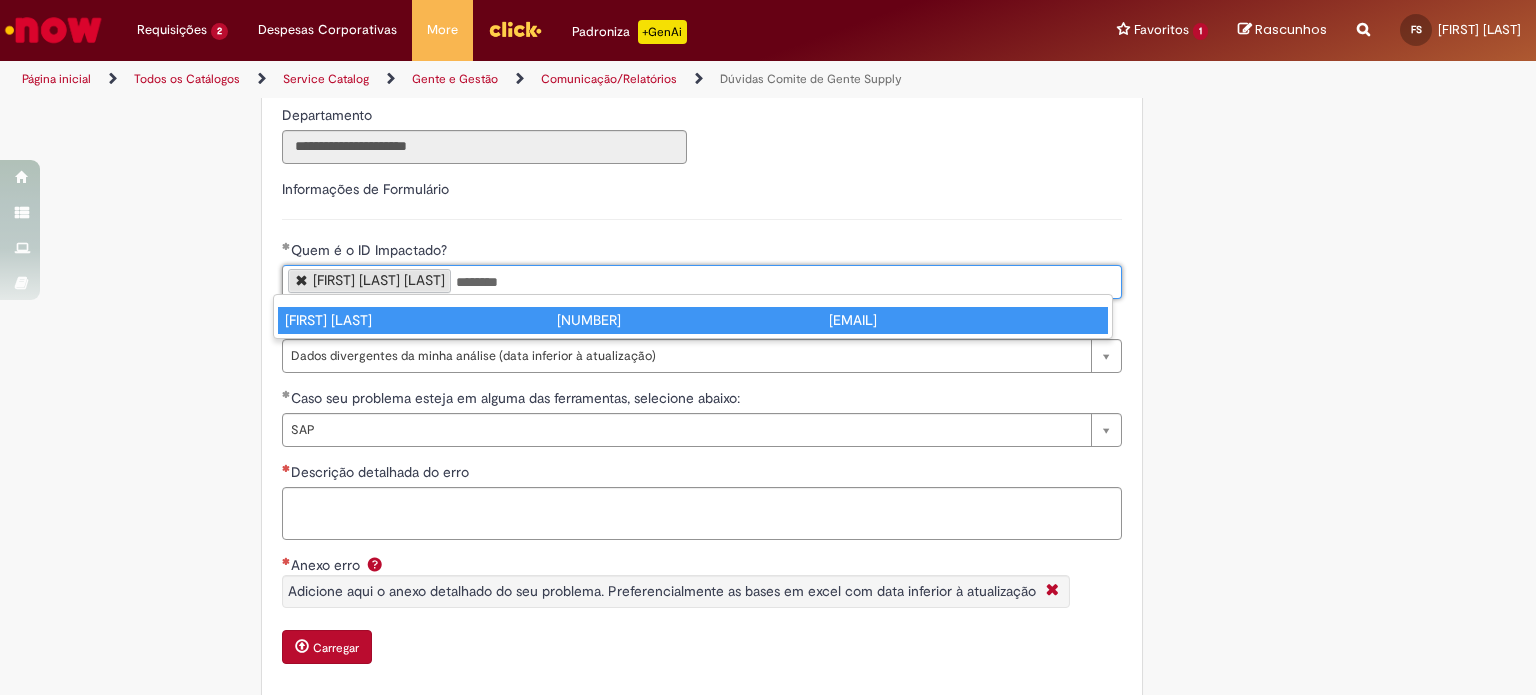 type on "********" 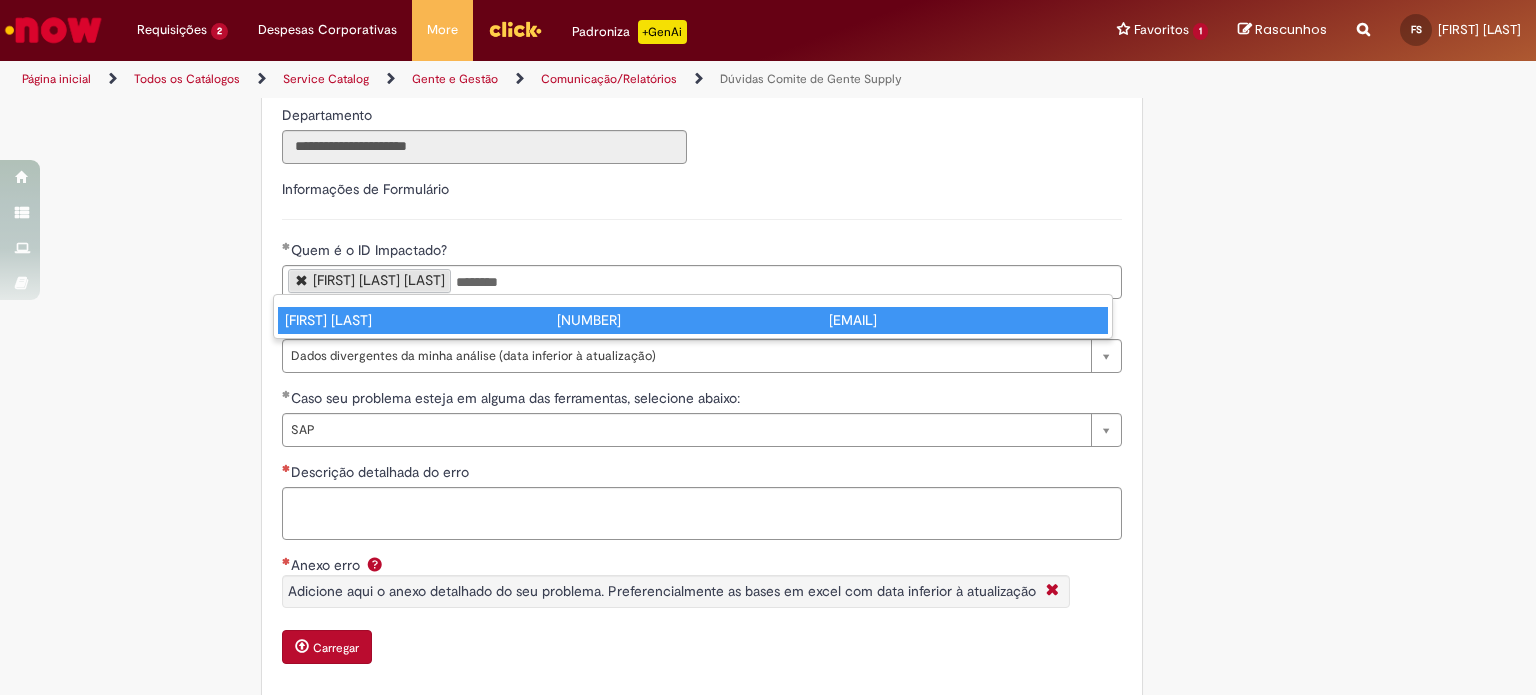 type 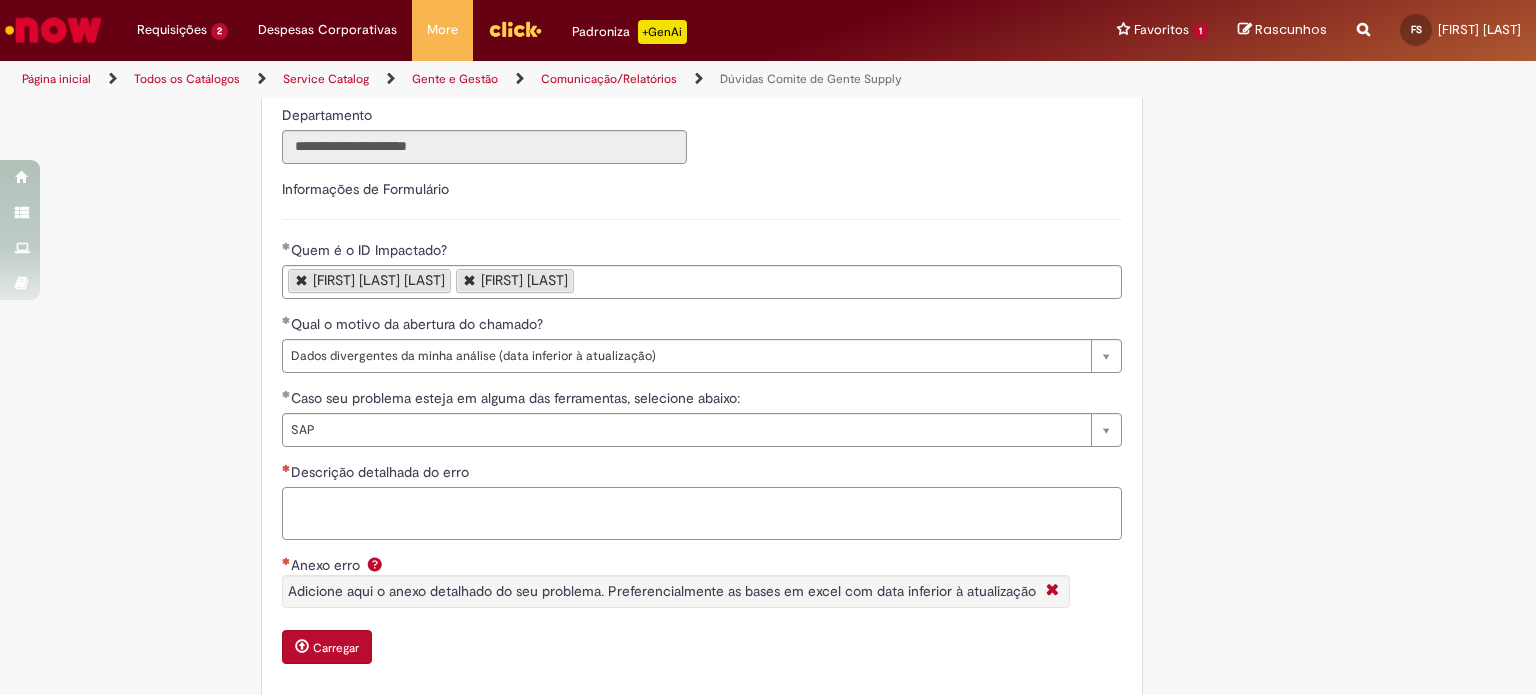 click on "Descrição detalhada do erro" at bounding box center (702, 514) 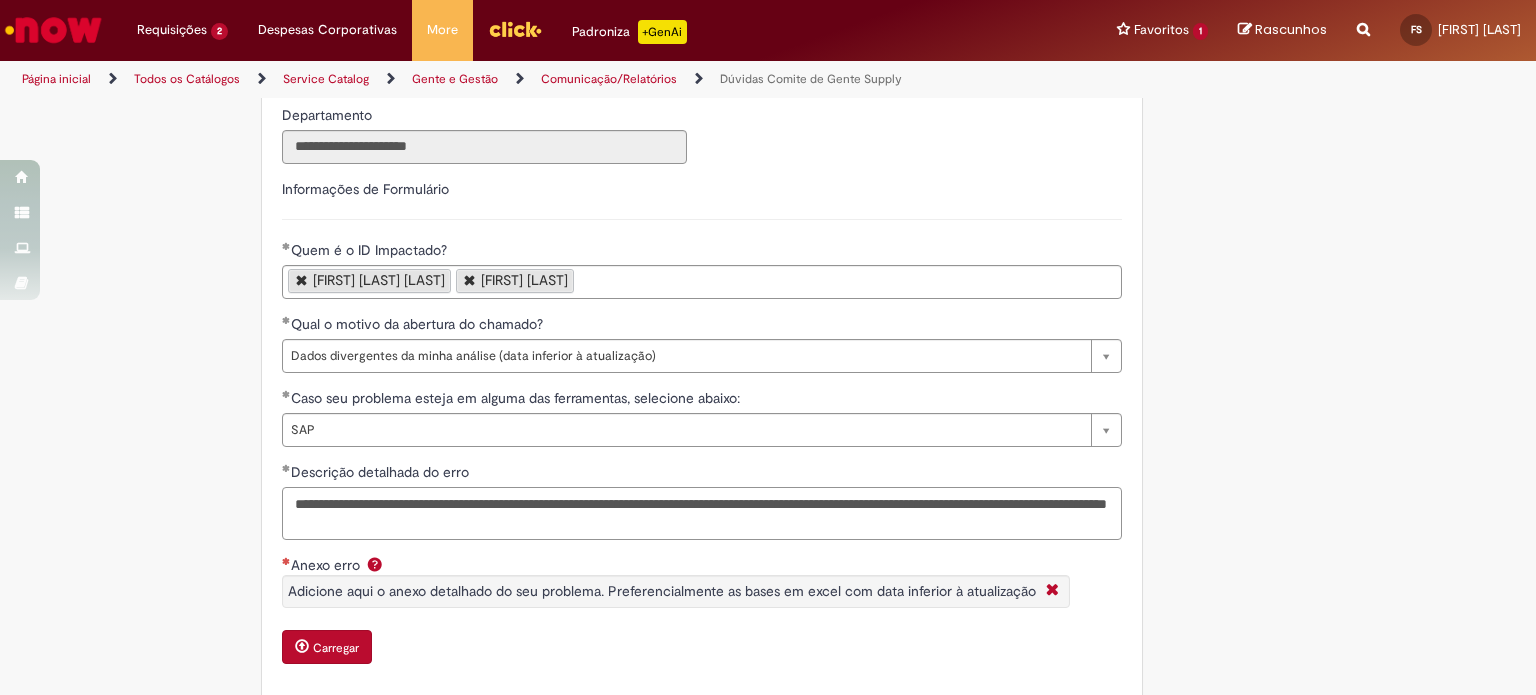click on "**********" at bounding box center [702, 514] 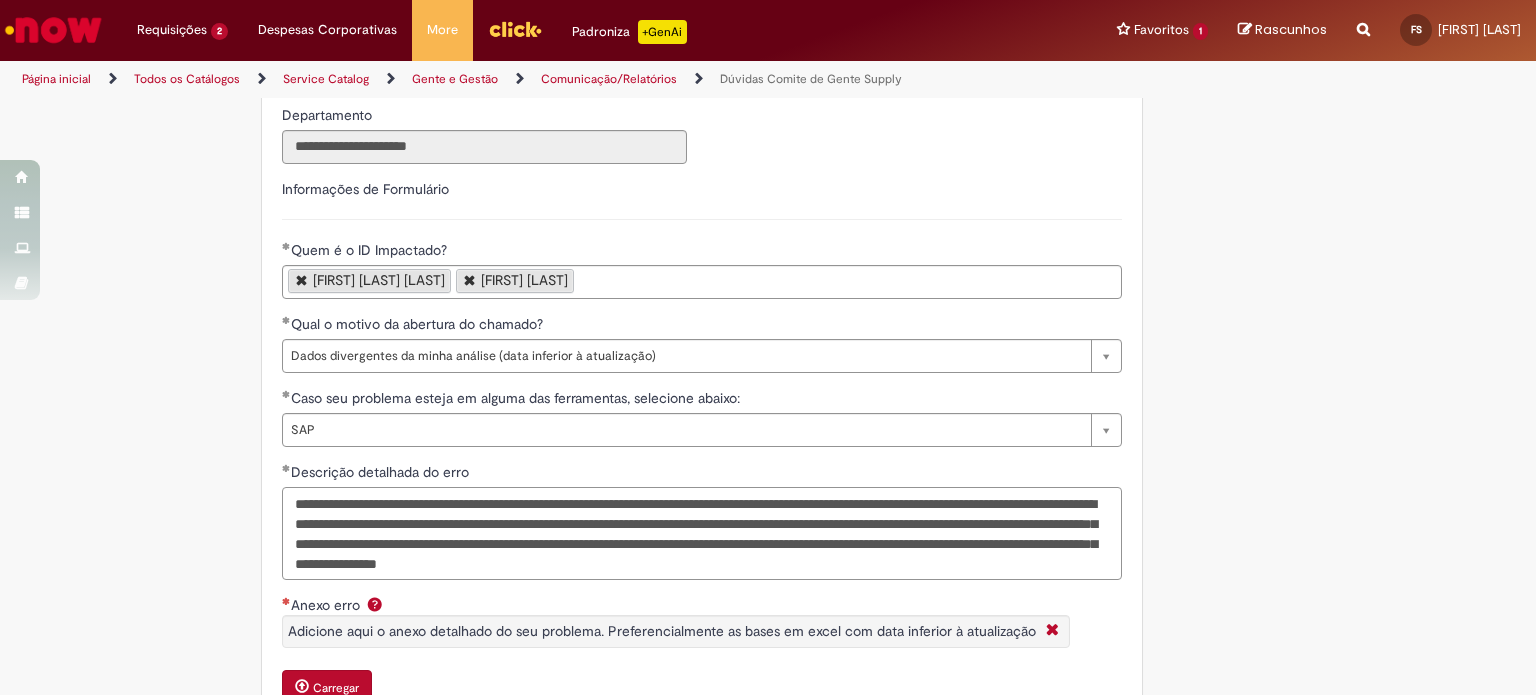 click on "**********" at bounding box center [702, 534] 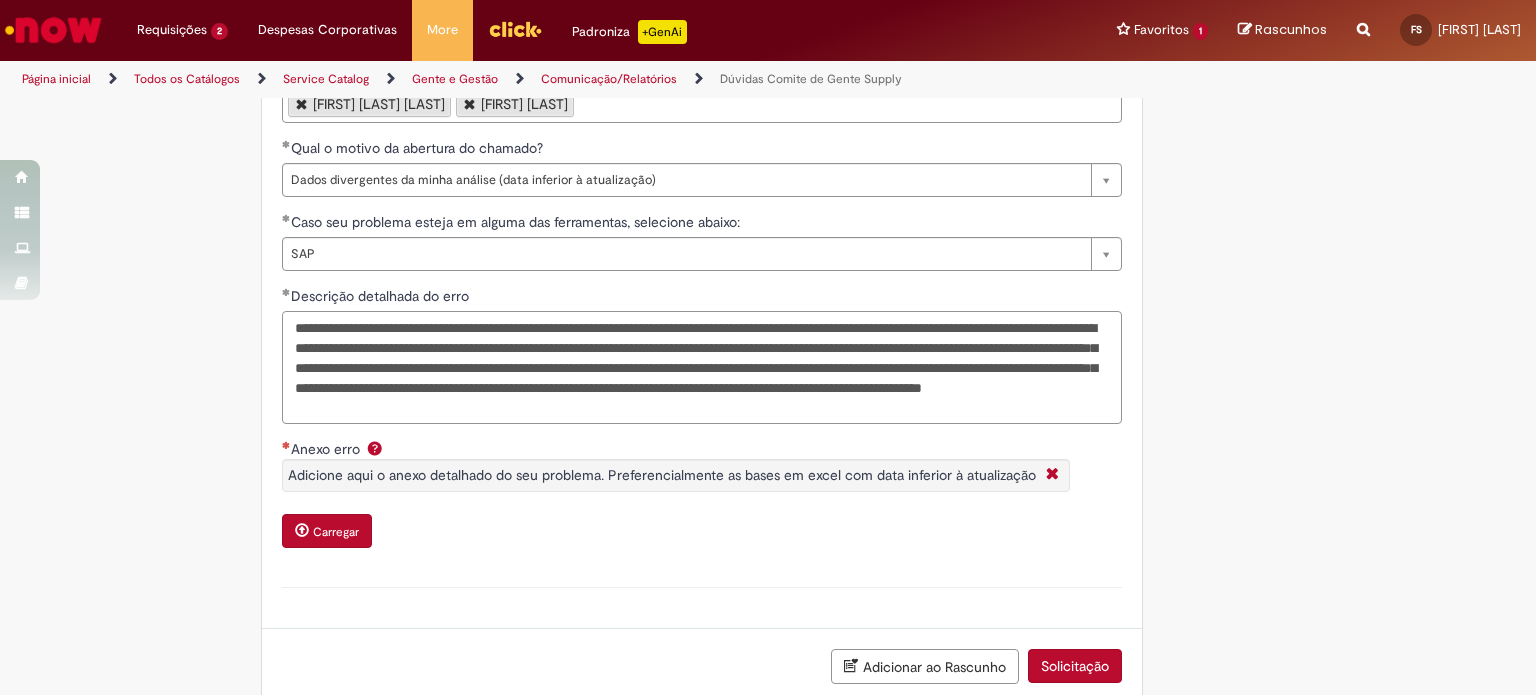 scroll, scrollTop: 800, scrollLeft: 0, axis: vertical 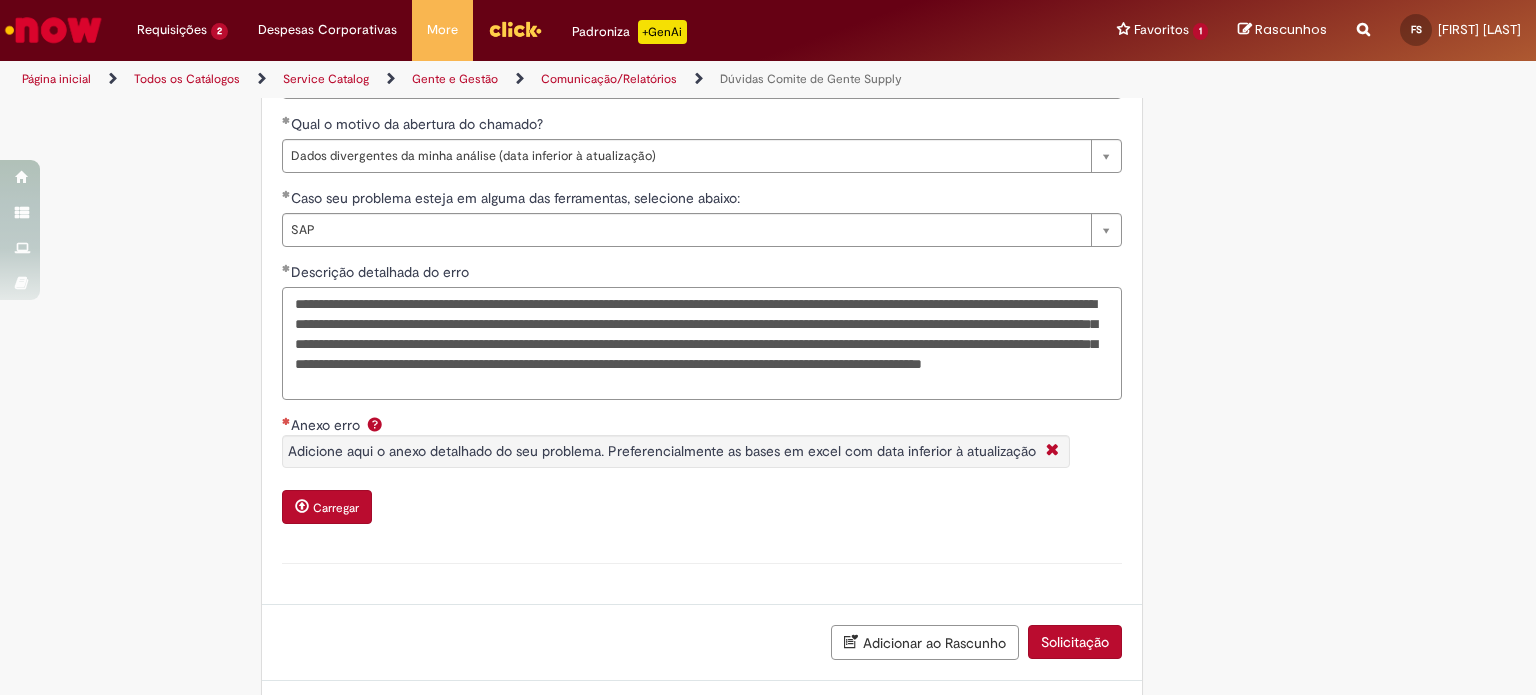 type on "**********" 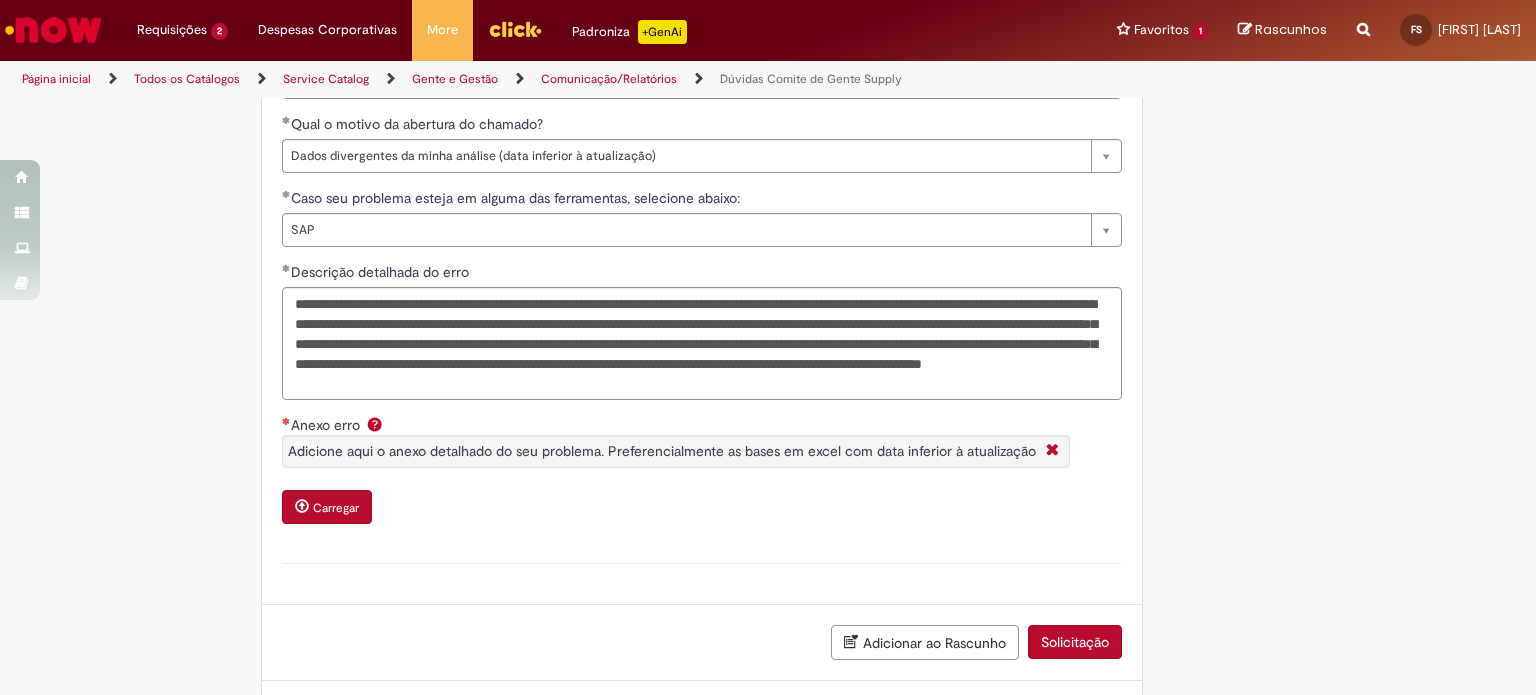 click on "Carregar" at bounding box center (336, 508) 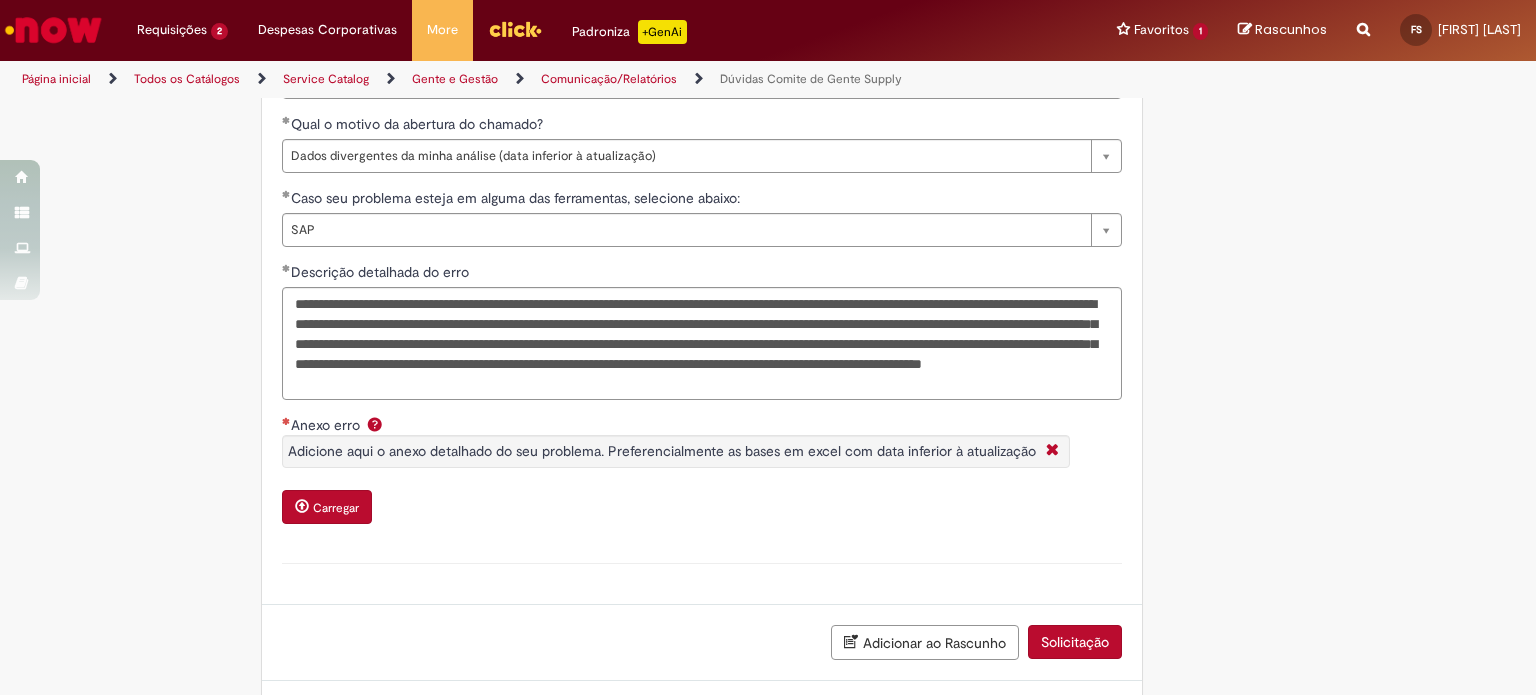 type 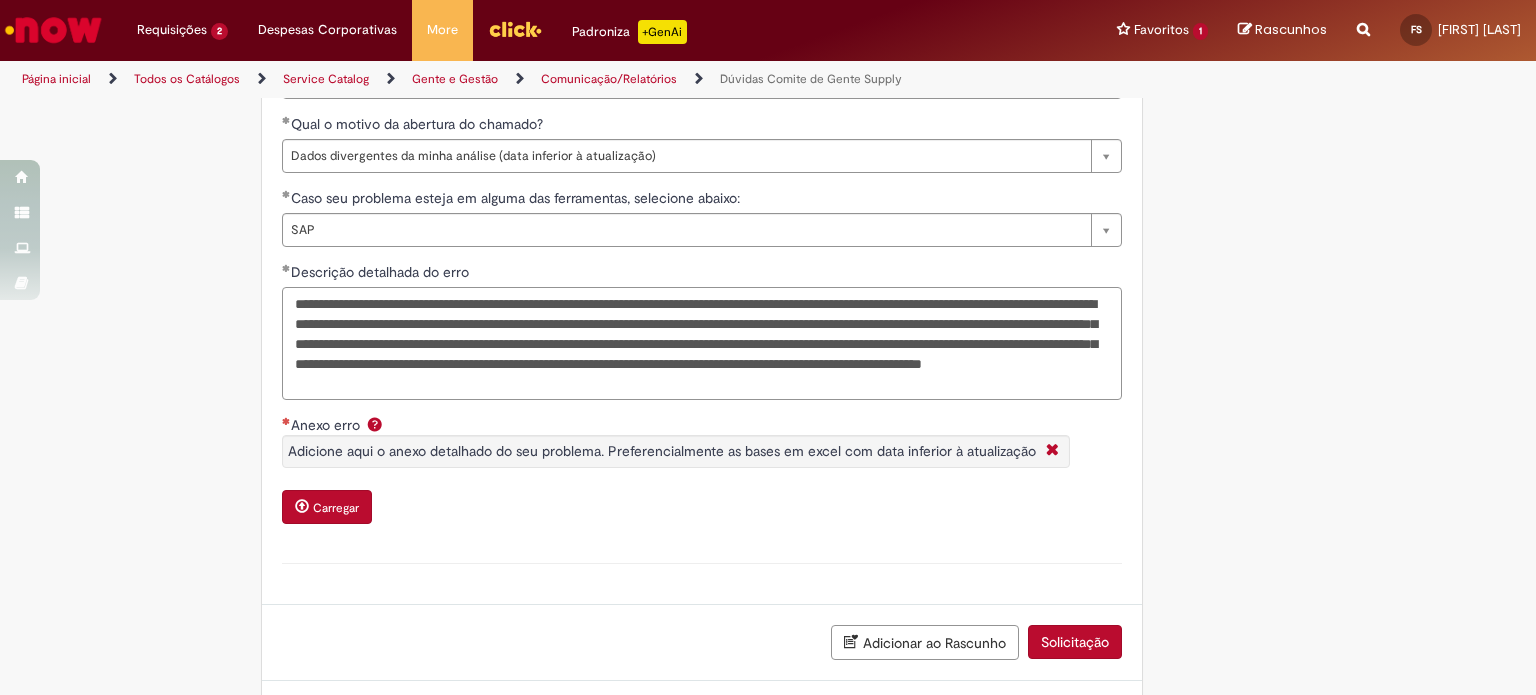 click on "**********" at bounding box center (702, 344) 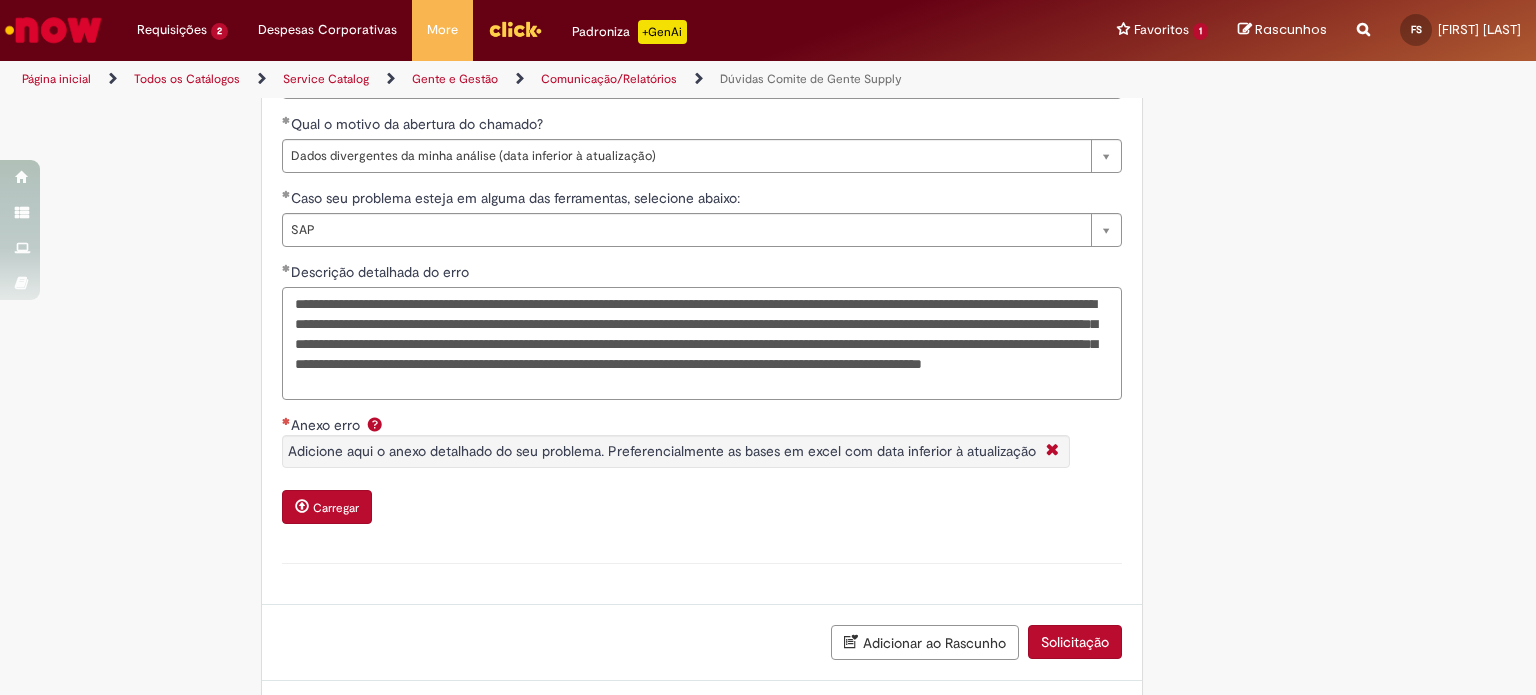 click on "**********" at bounding box center [702, 344] 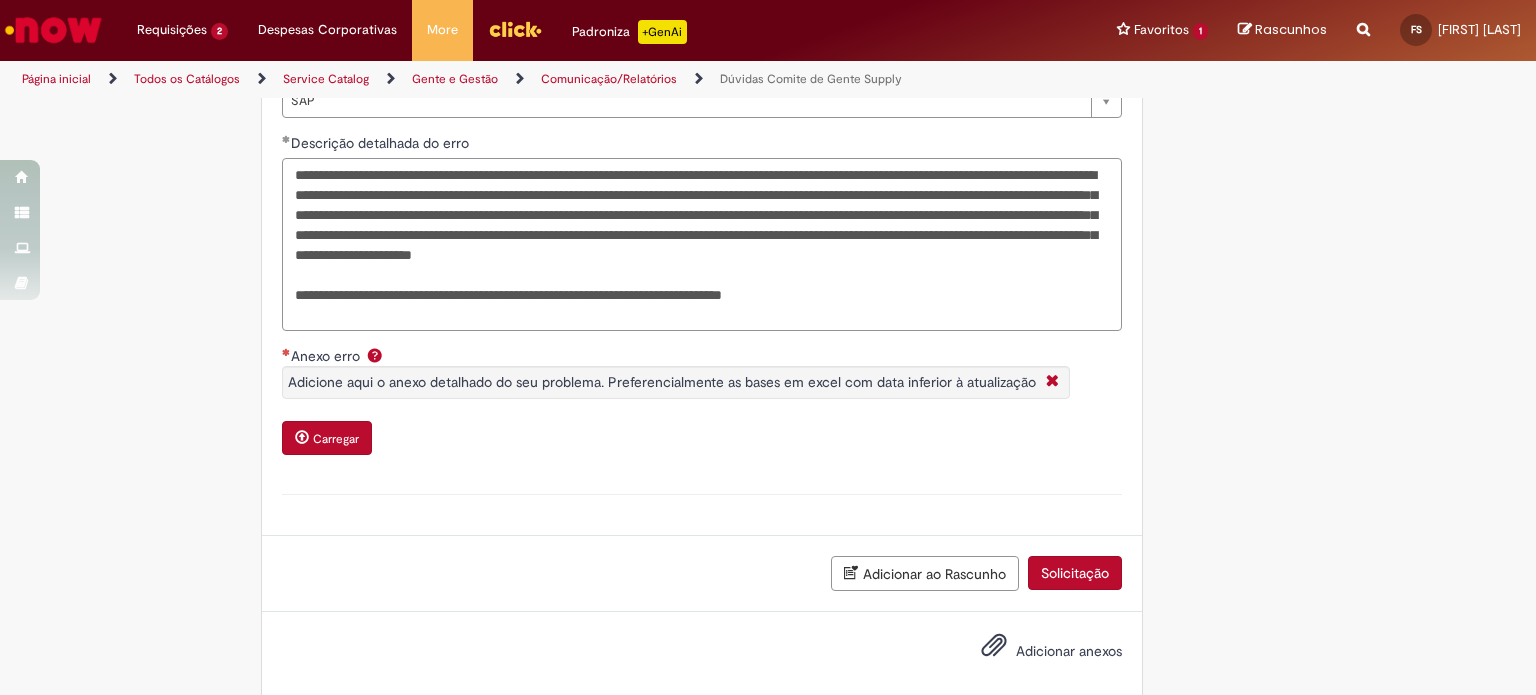 scroll, scrollTop: 951, scrollLeft: 0, axis: vertical 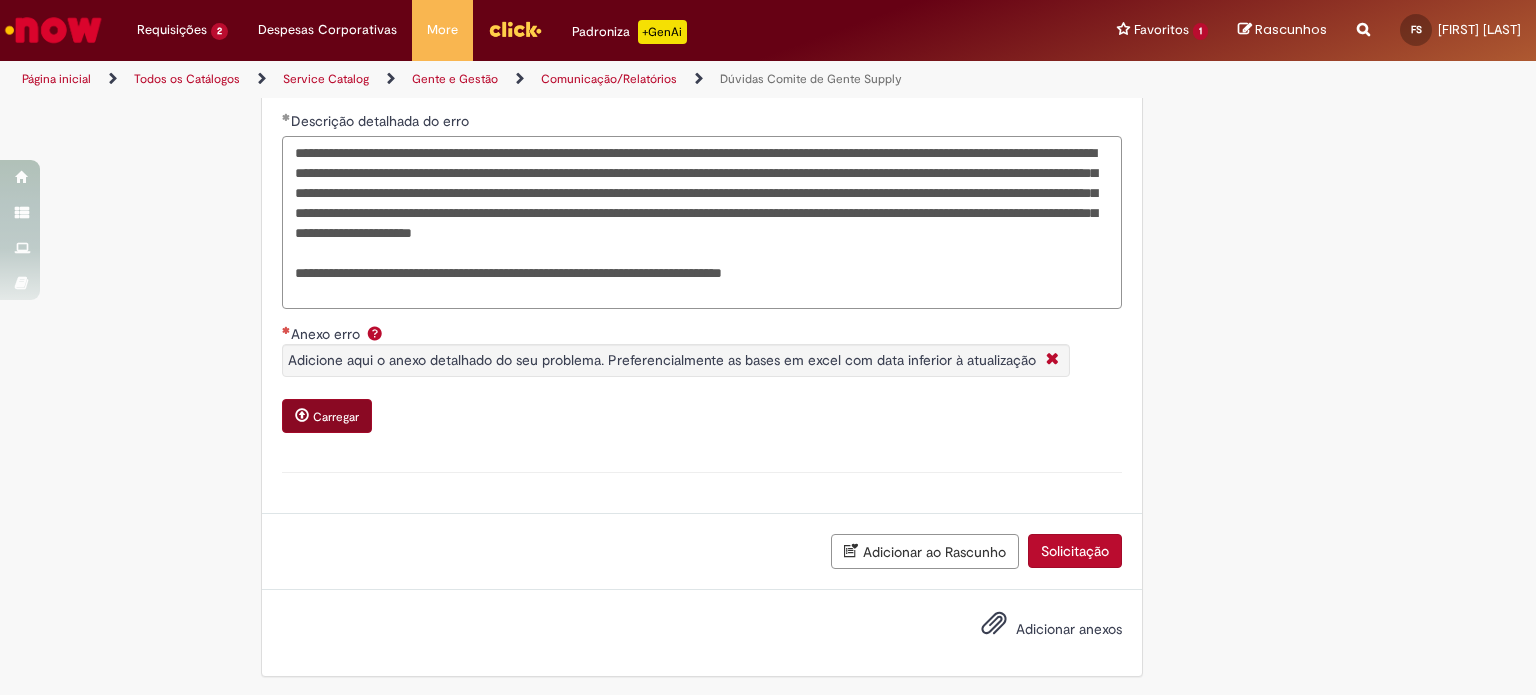 type on "**********" 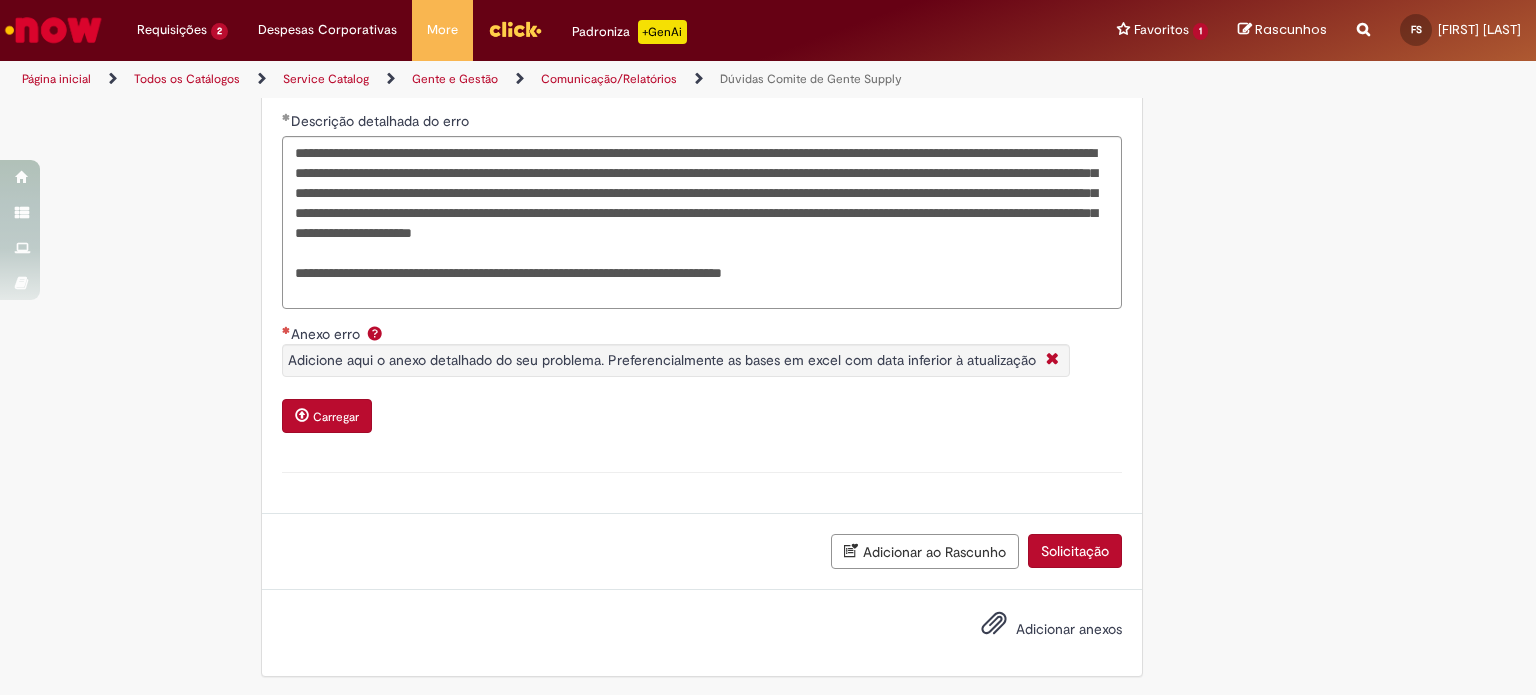 click on "Carregar" at bounding box center (327, 416) 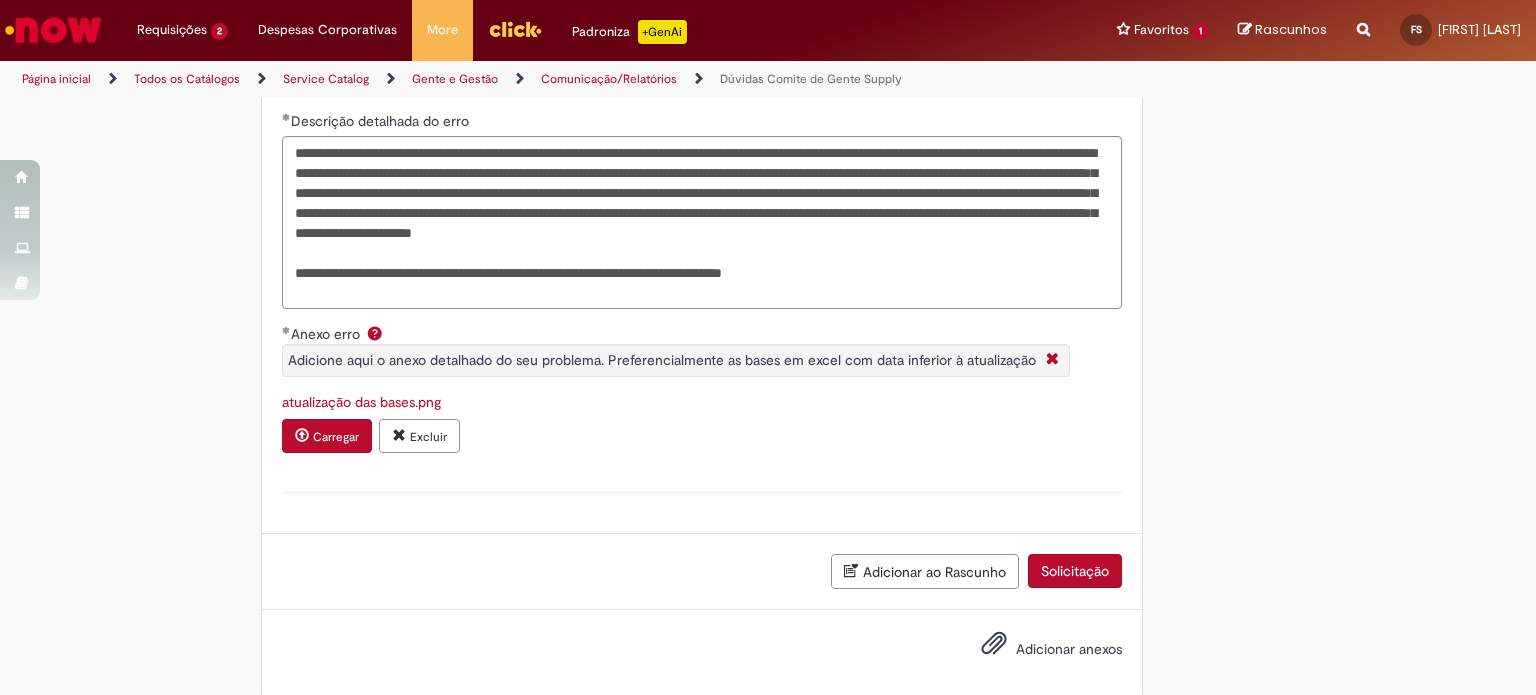 click on "Carregar" at bounding box center (327, 436) 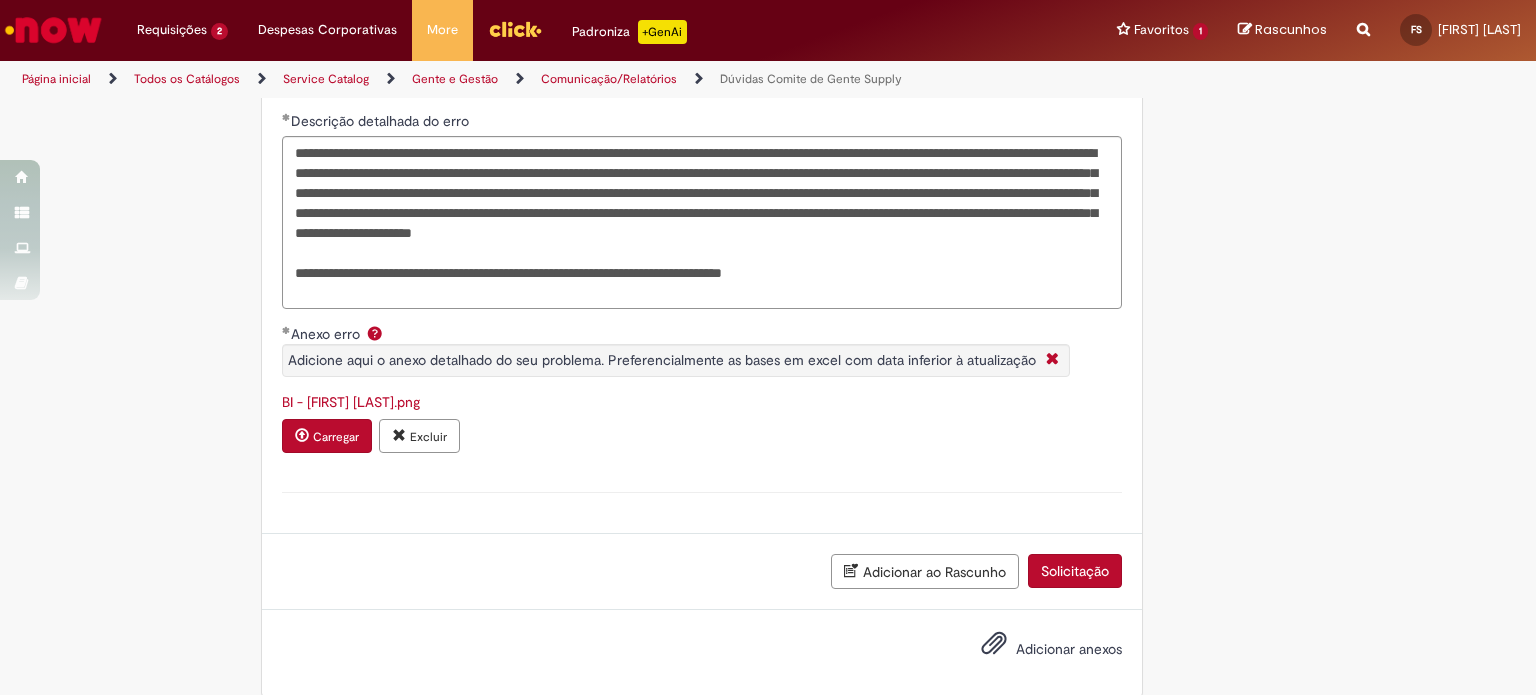 click on "Carregar" at bounding box center [336, 437] 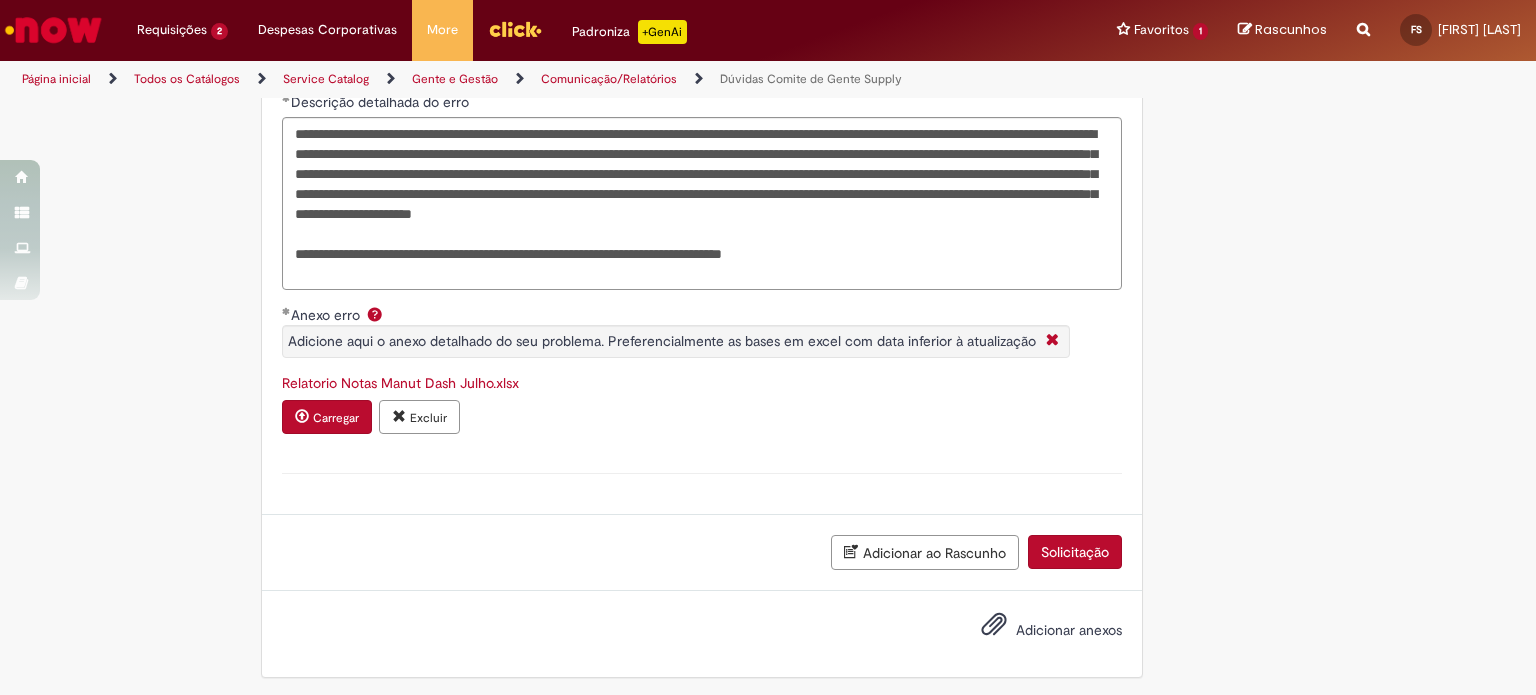 scroll, scrollTop: 971, scrollLeft: 0, axis: vertical 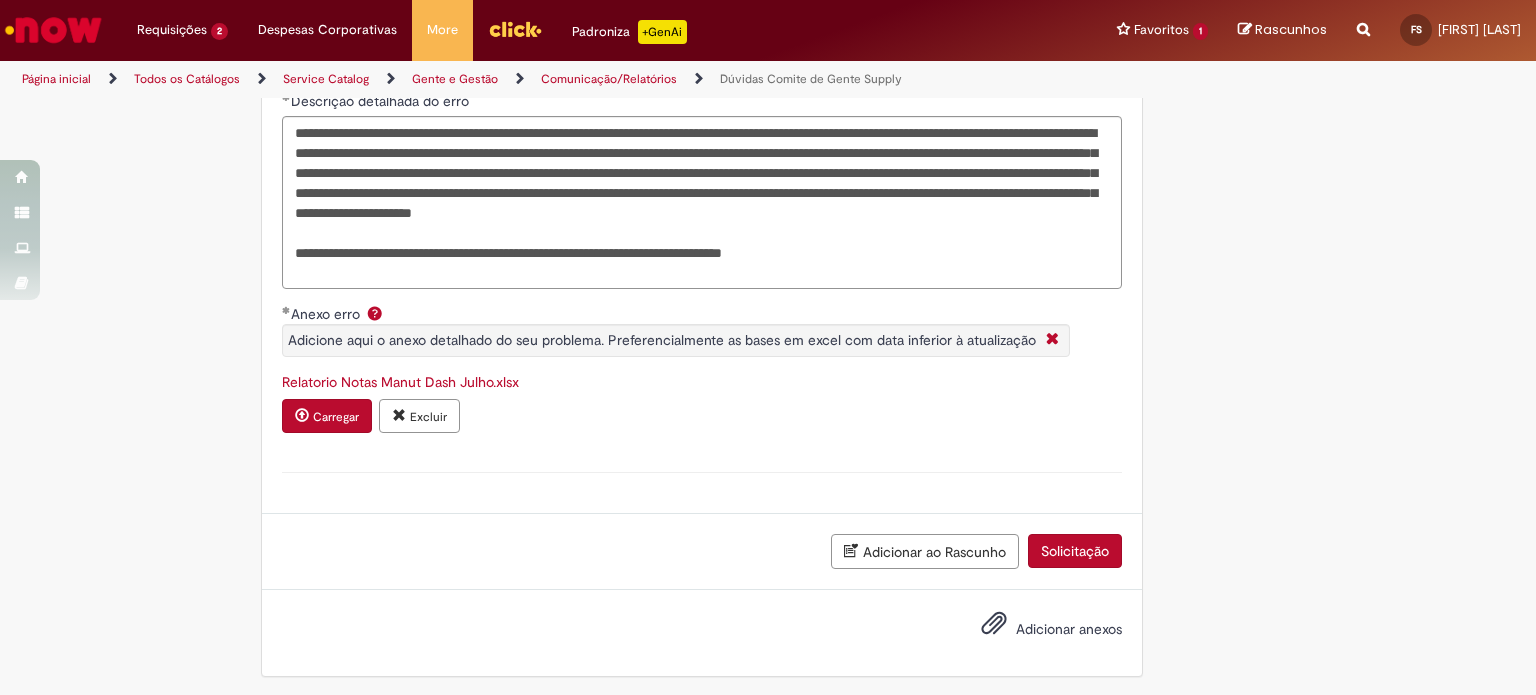 click on "Adicionar anexos" at bounding box center [1037, 630] 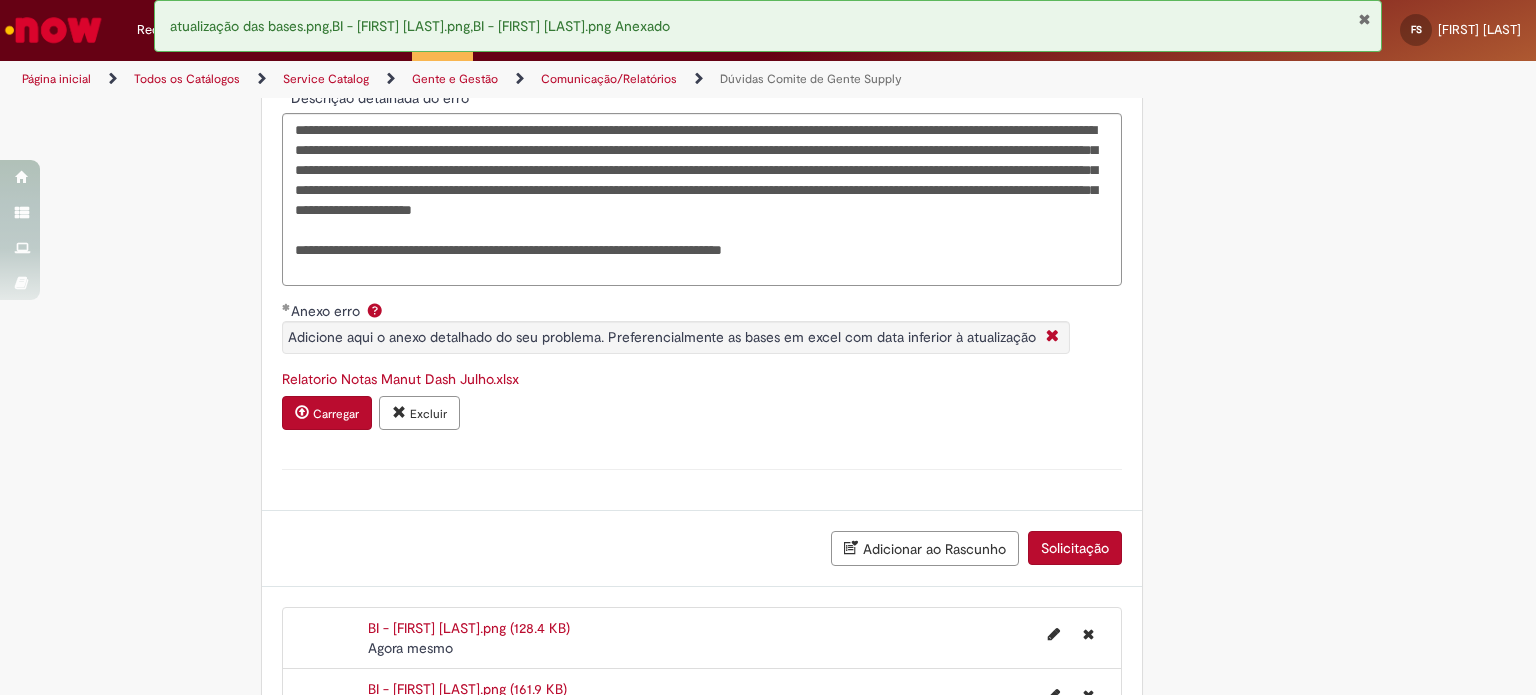 scroll, scrollTop: 1164, scrollLeft: 0, axis: vertical 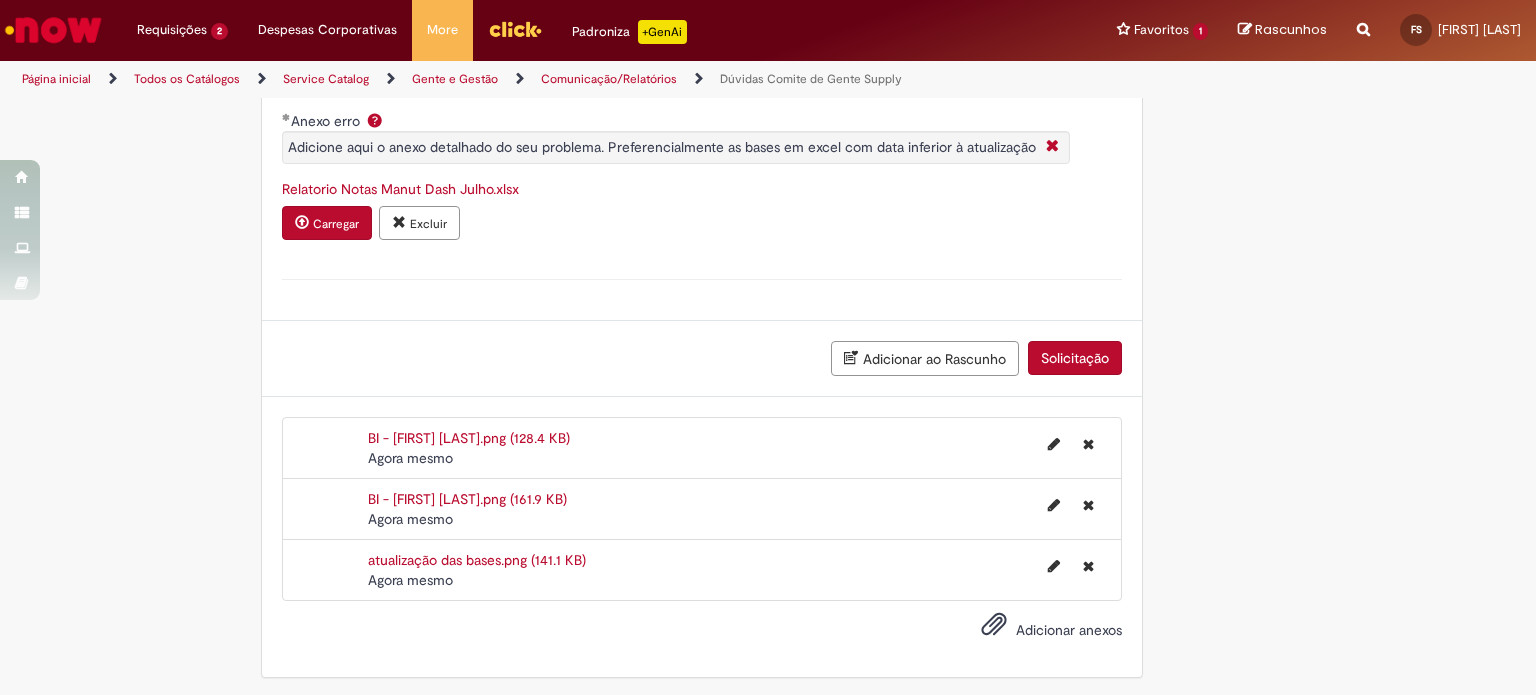 click on "Solicitação" at bounding box center (1075, 358) 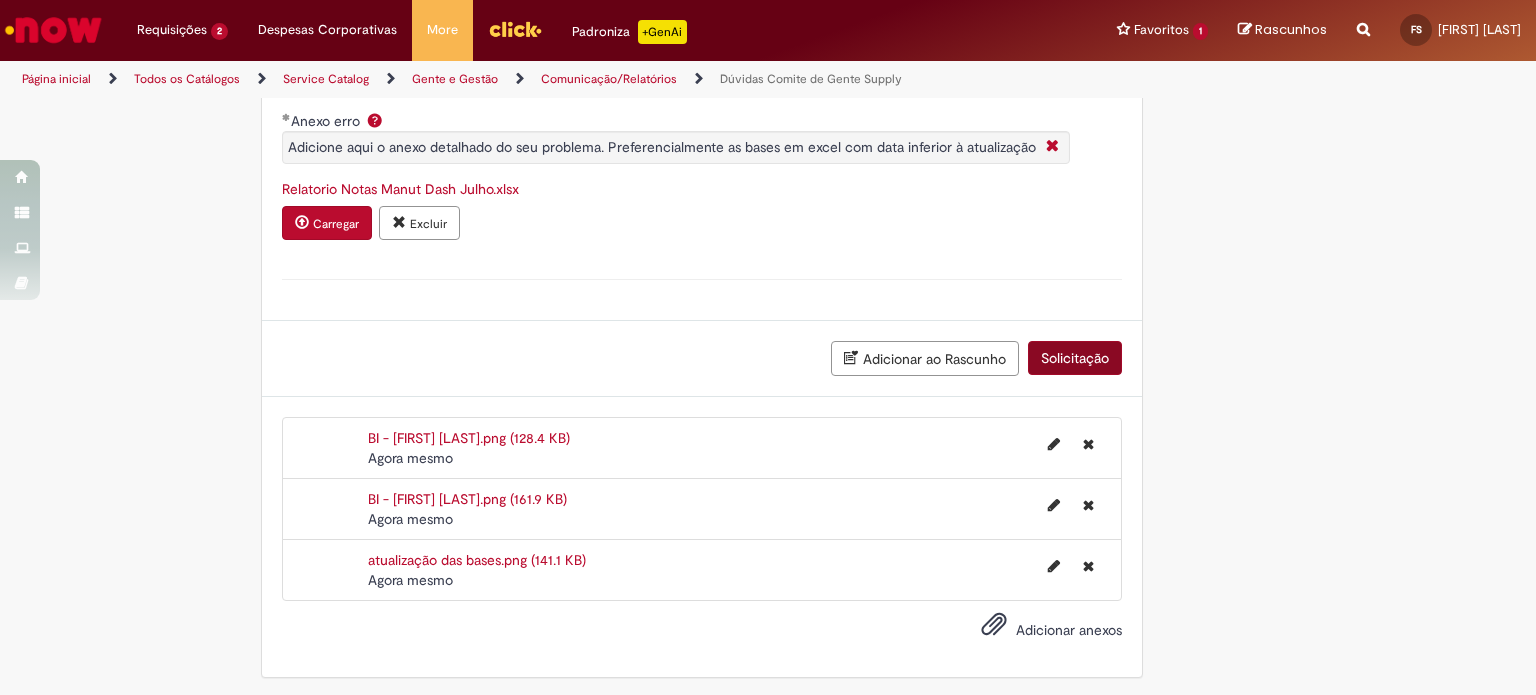 scroll, scrollTop: 53, scrollLeft: 0, axis: vertical 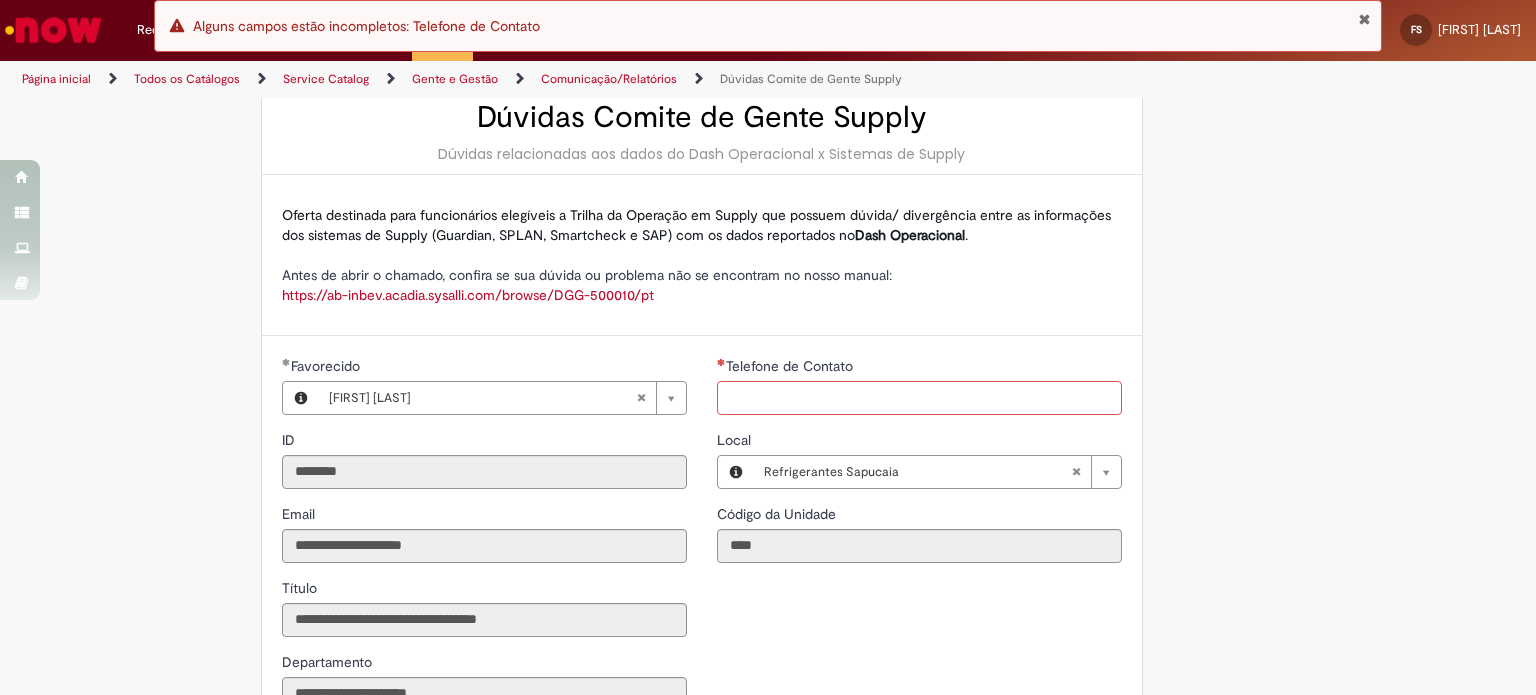 click on "Telefone de Contato" at bounding box center [919, 398] 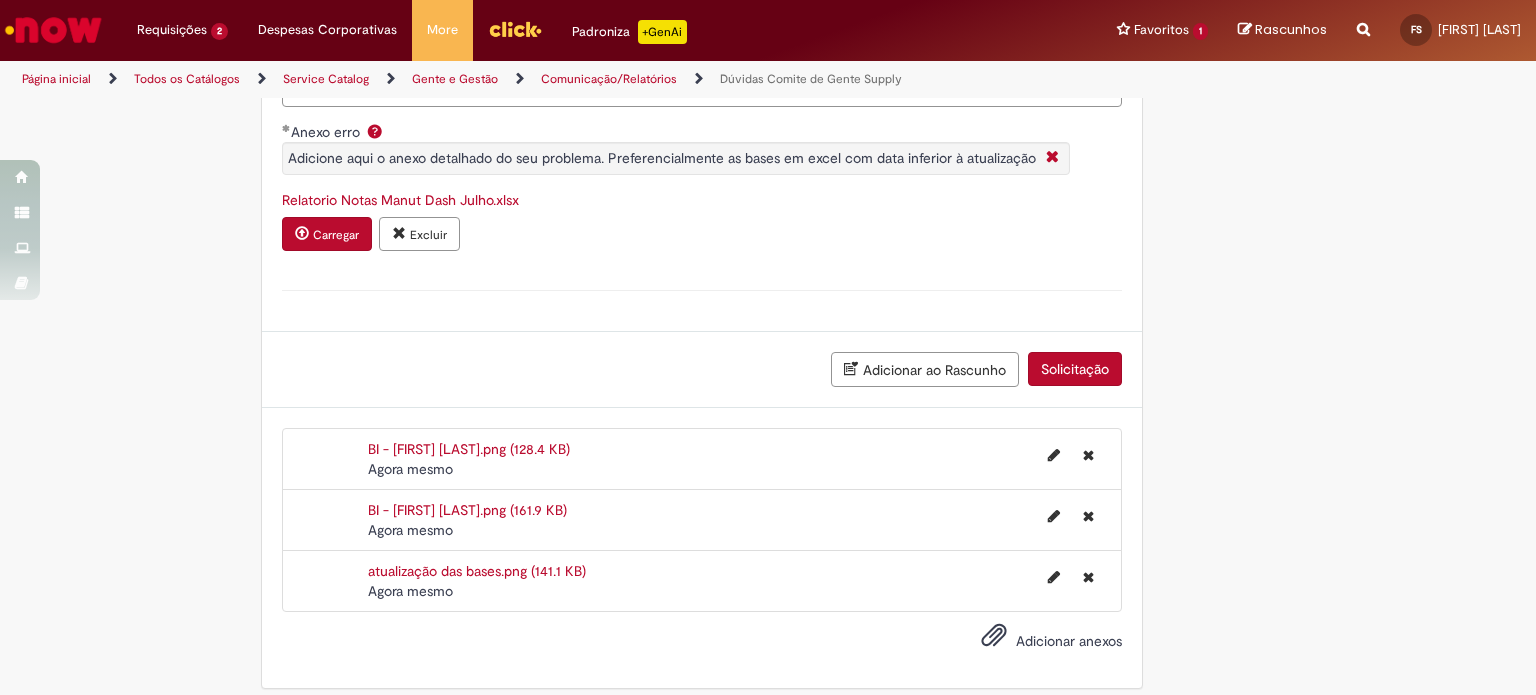 type on "**********" 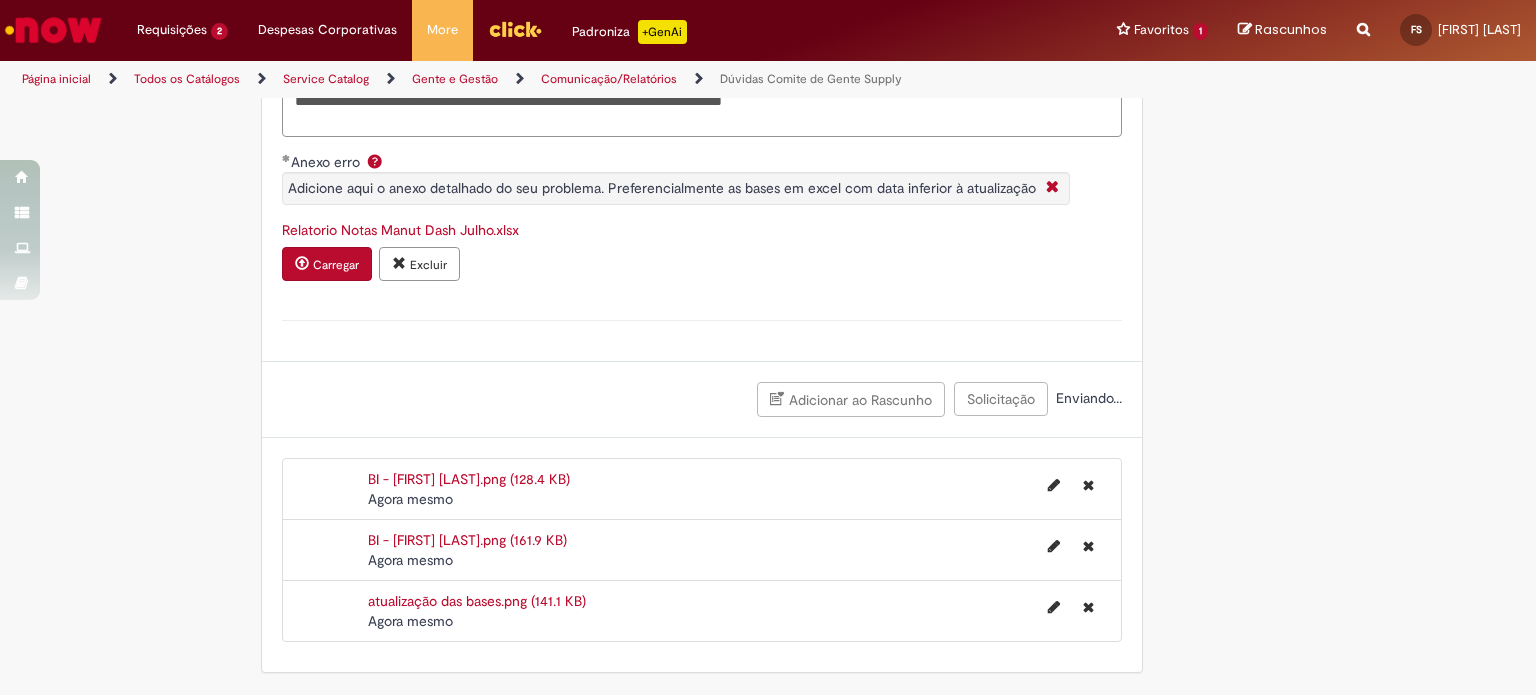 scroll, scrollTop: 1118, scrollLeft: 0, axis: vertical 